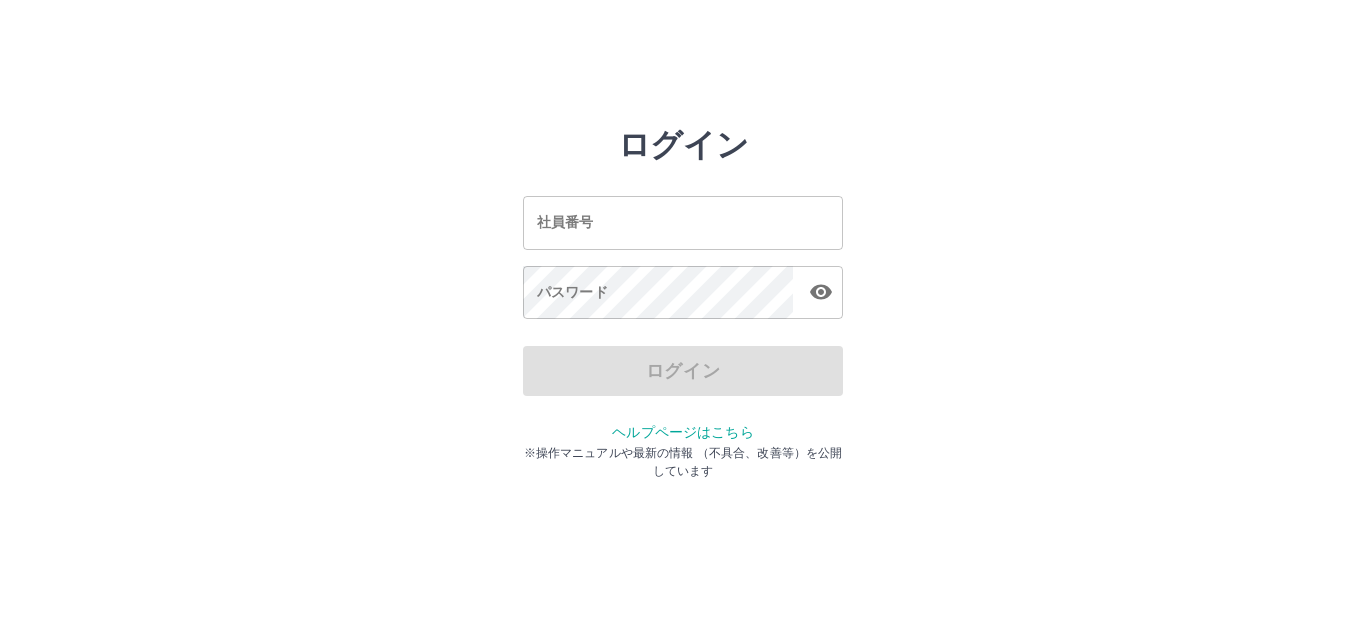 scroll, scrollTop: 0, scrollLeft: 0, axis: both 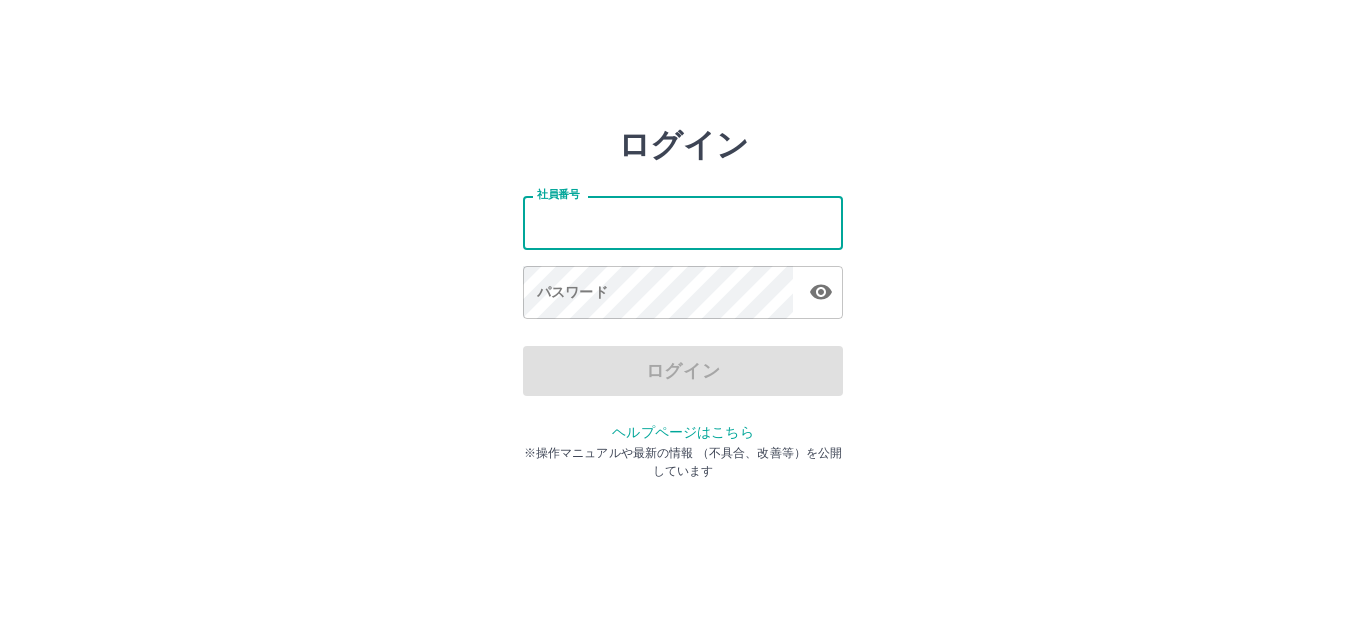 click on "社員番号" at bounding box center (683, 222) 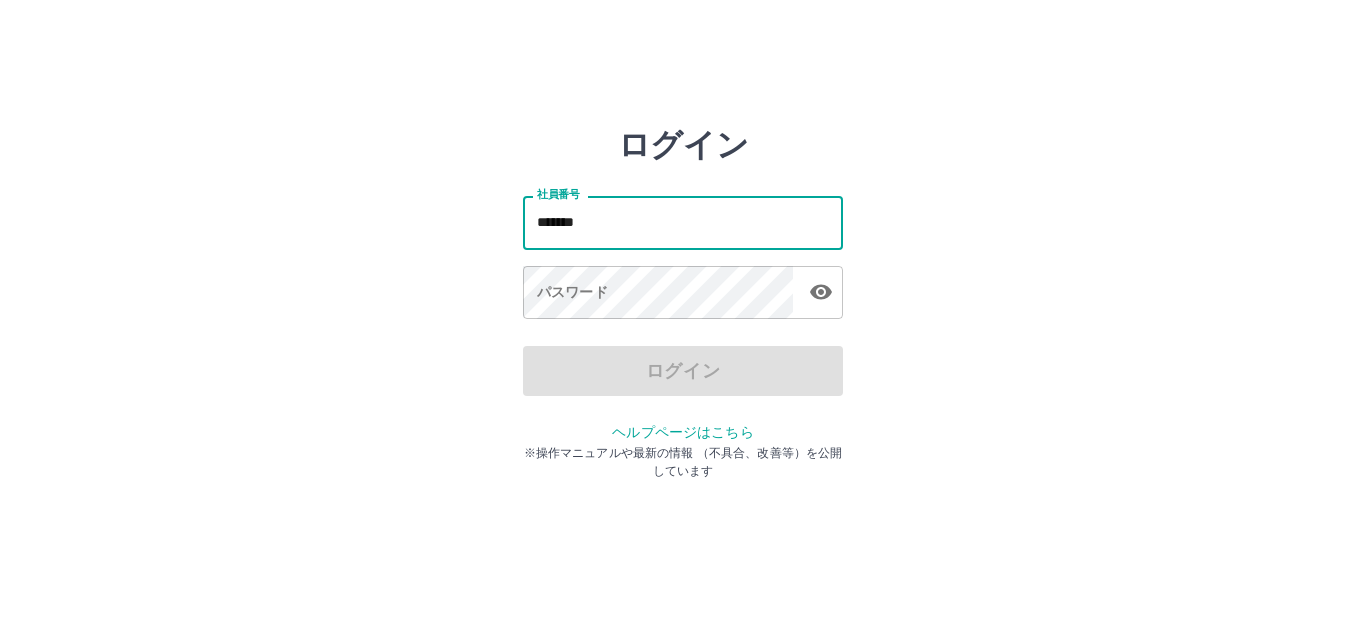 type on "*******" 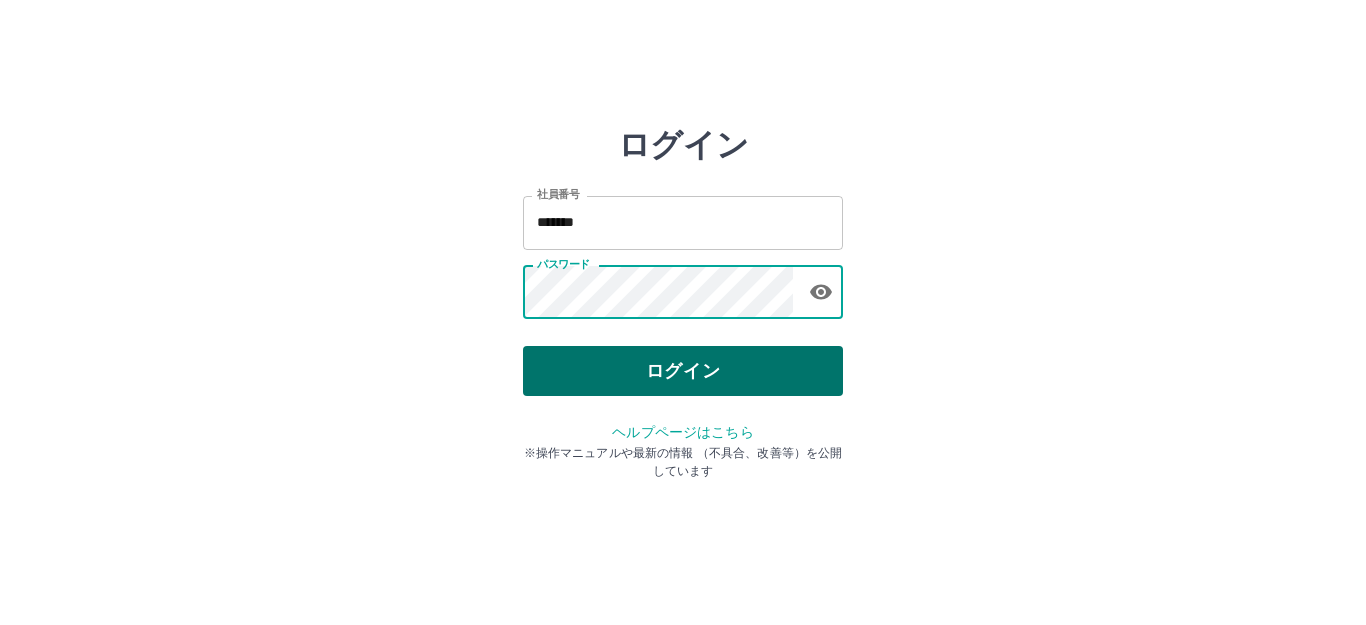 click on "ログイン" at bounding box center (683, 371) 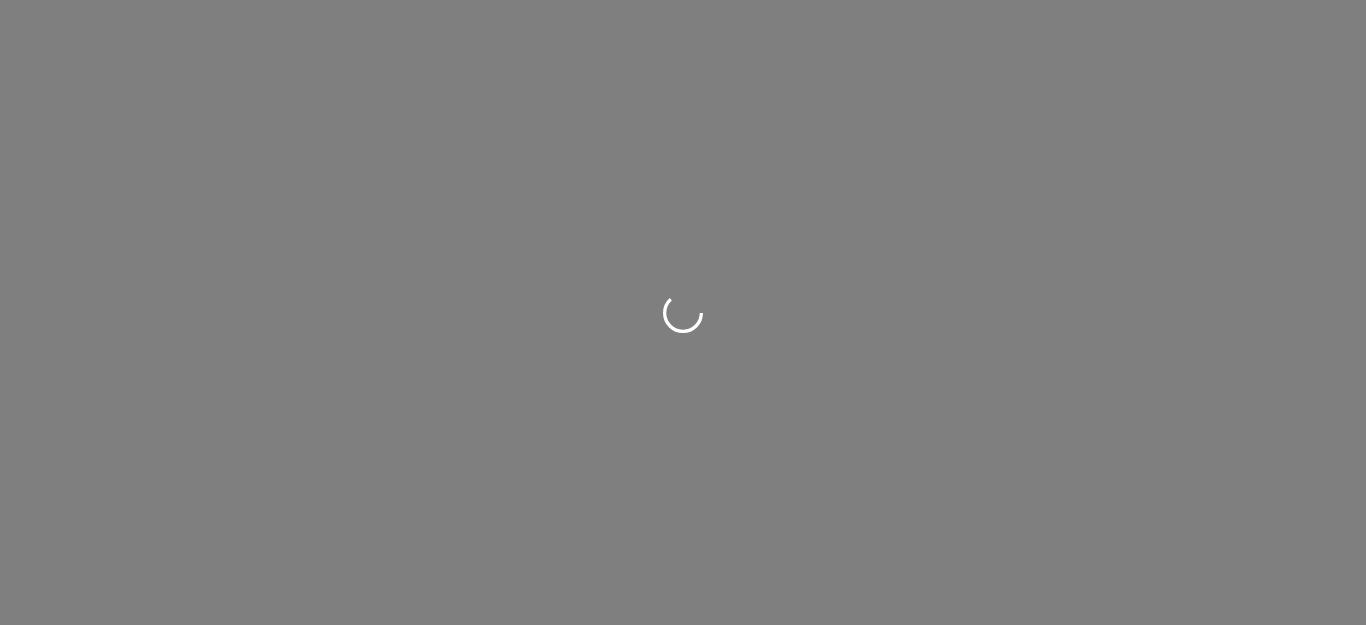 scroll, scrollTop: 0, scrollLeft: 0, axis: both 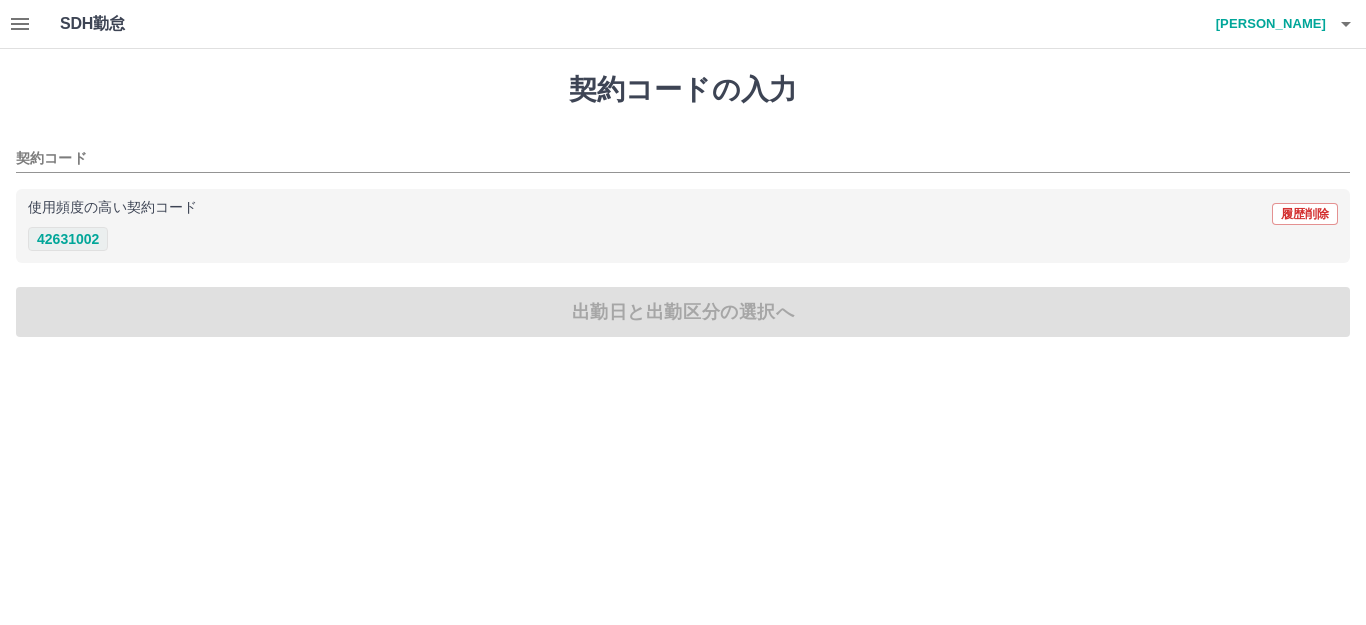 click on "42631002" at bounding box center (68, 239) 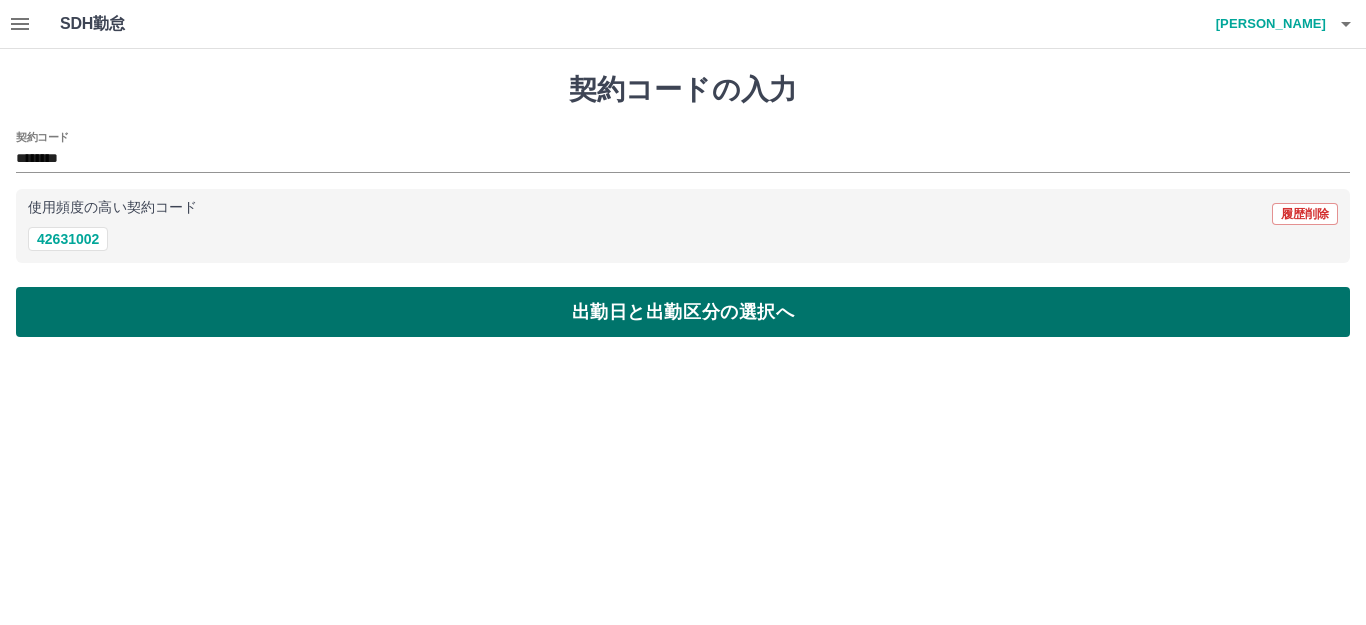 click on "出勤日と出勤区分の選択へ" at bounding box center [683, 312] 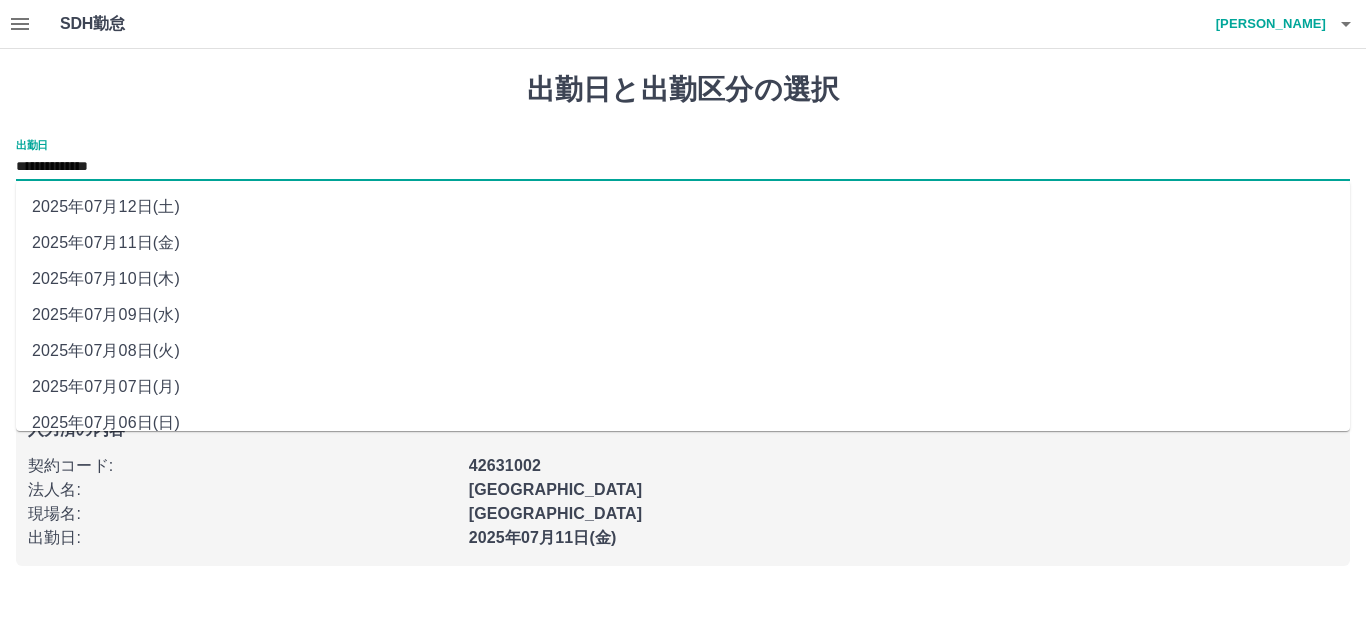 click on "**********" at bounding box center [683, 167] 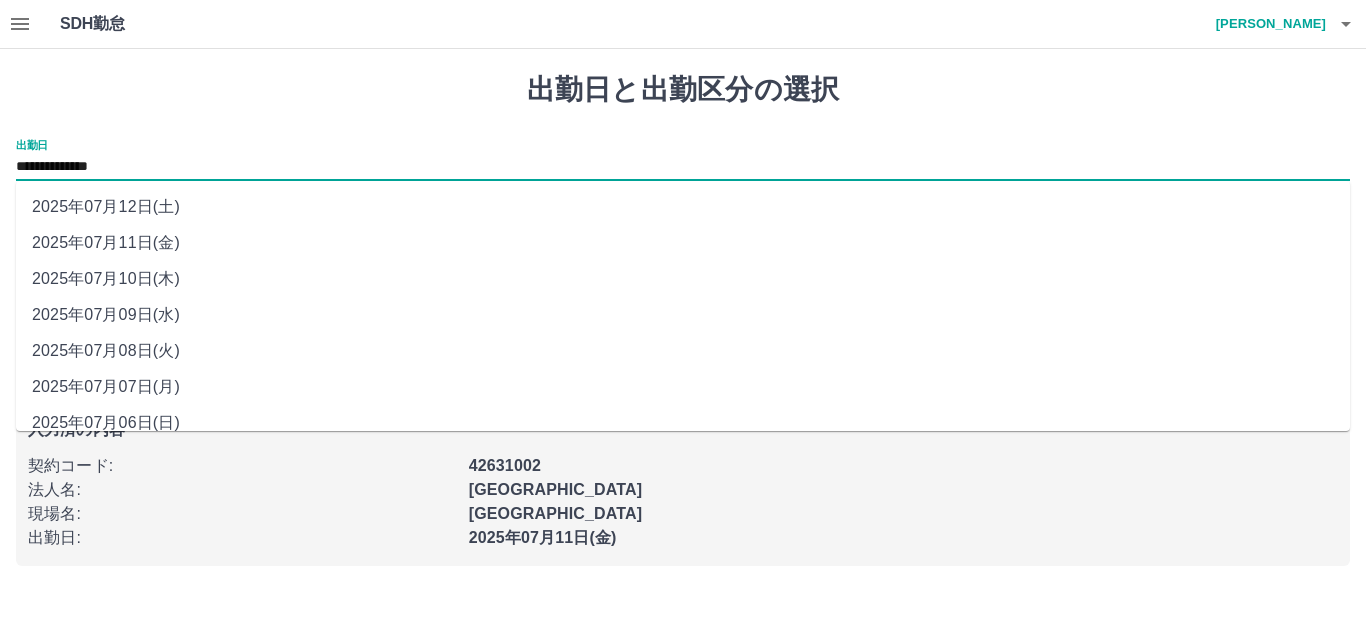 scroll, scrollTop: 90, scrollLeft: 0, axis: vertical 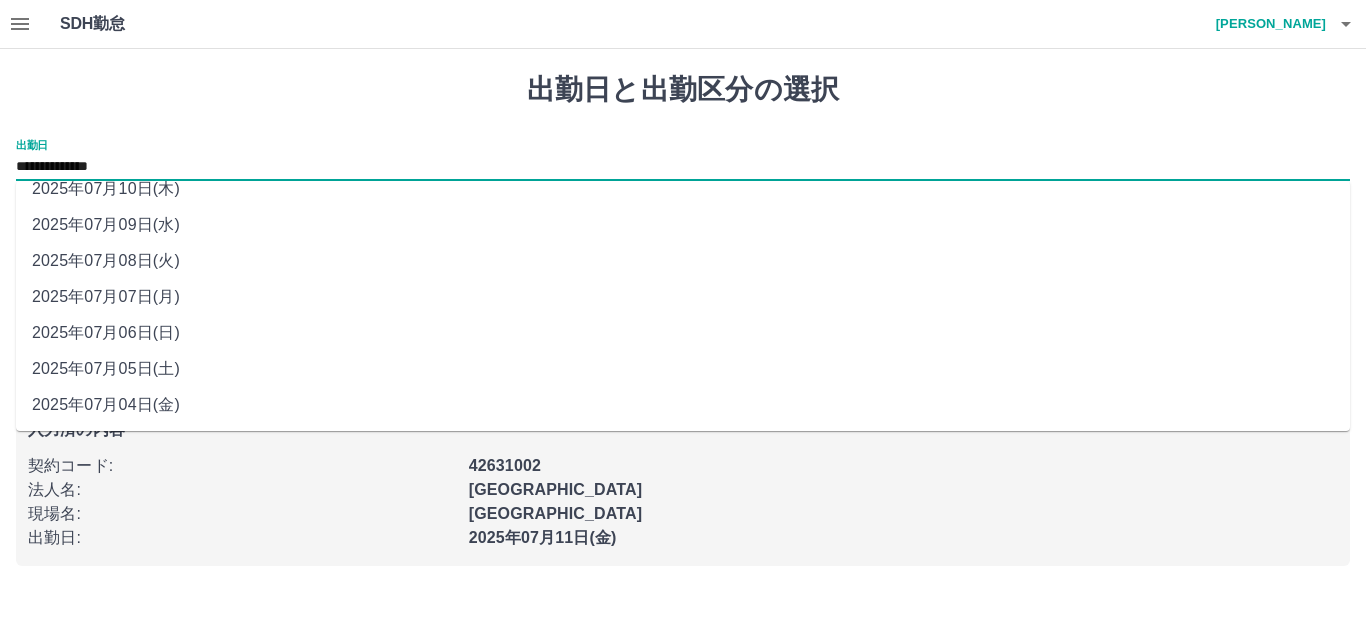 click on "2025年07月05日(土)" at bounding box center (683, 369) 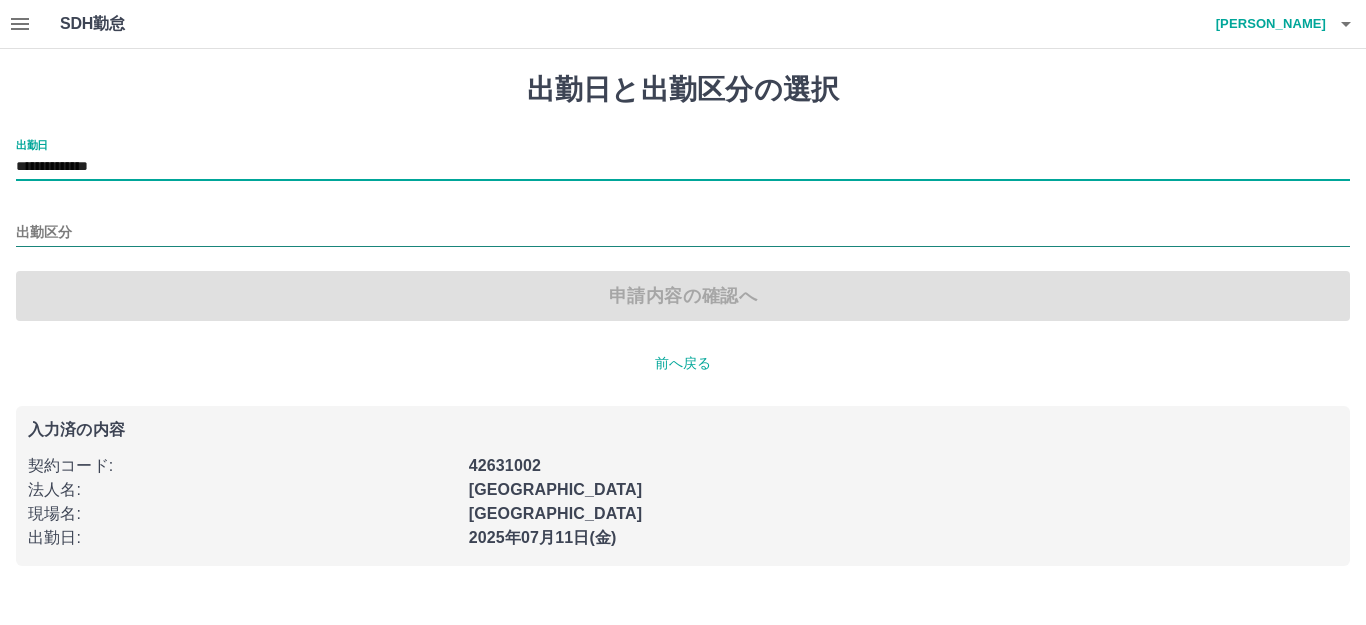 click on "出勤区分" at bounding box center (683, 233) 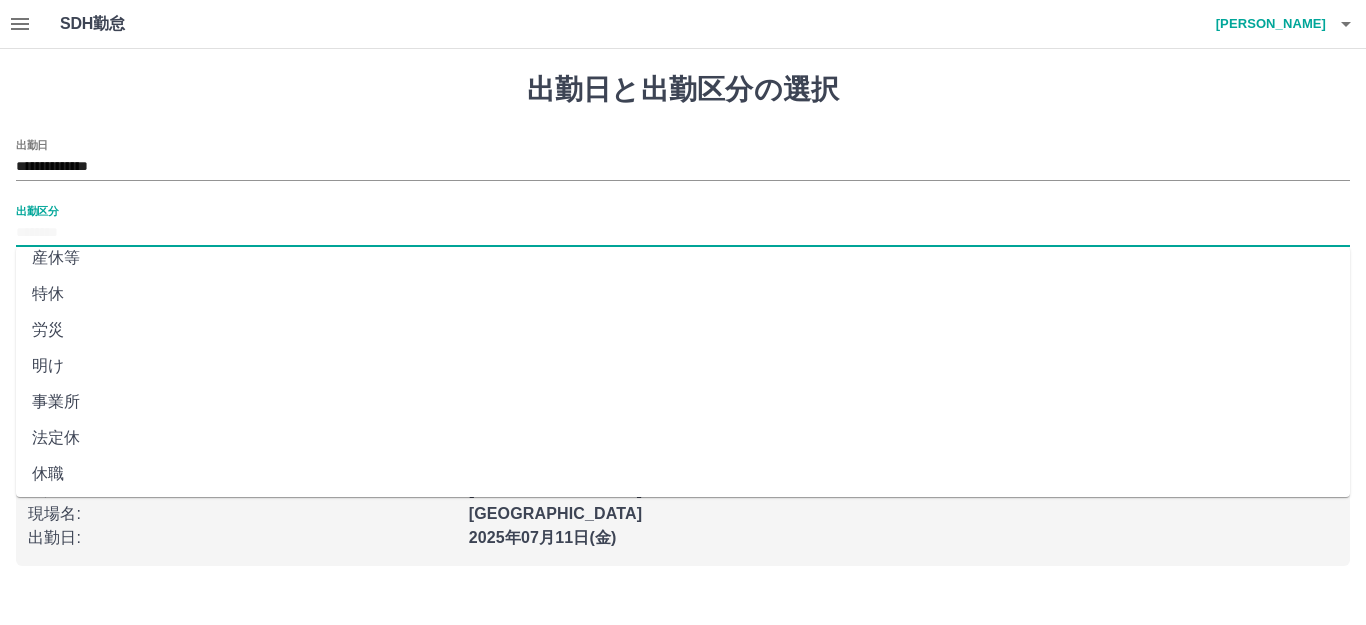 scroll, scrollTop: 414, scrollLeft: 0, axis: vertical 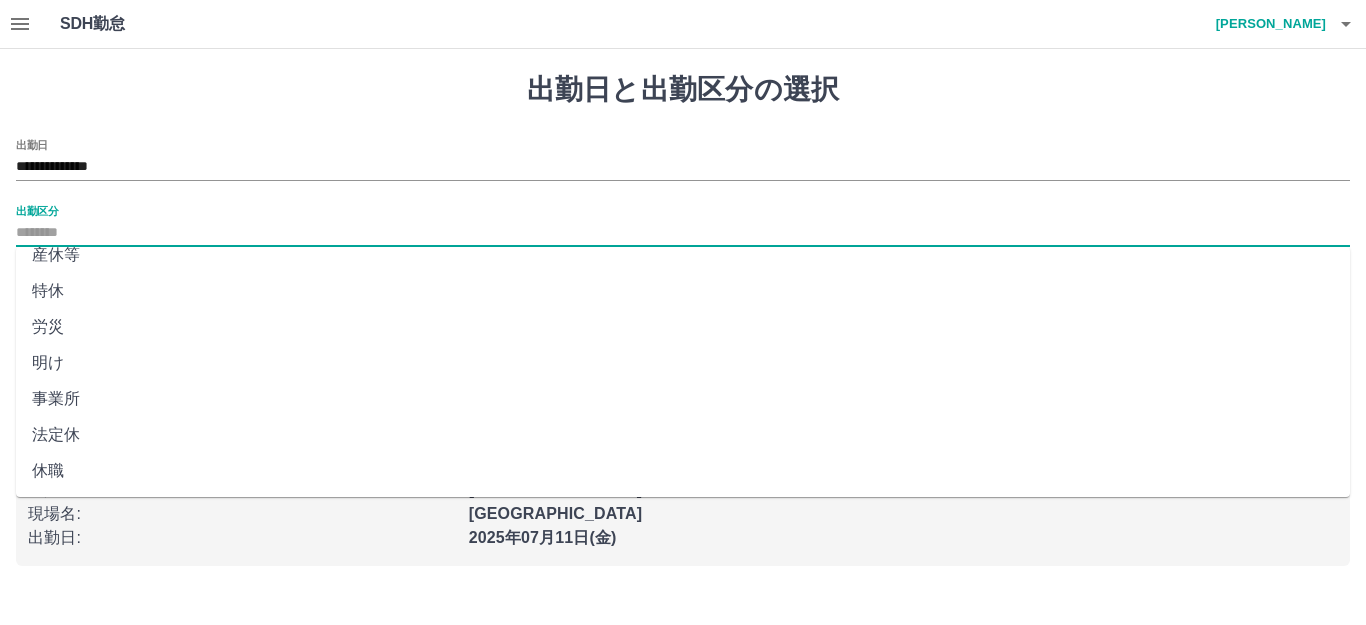 click on "法定休" at bounding box center [683, 435] 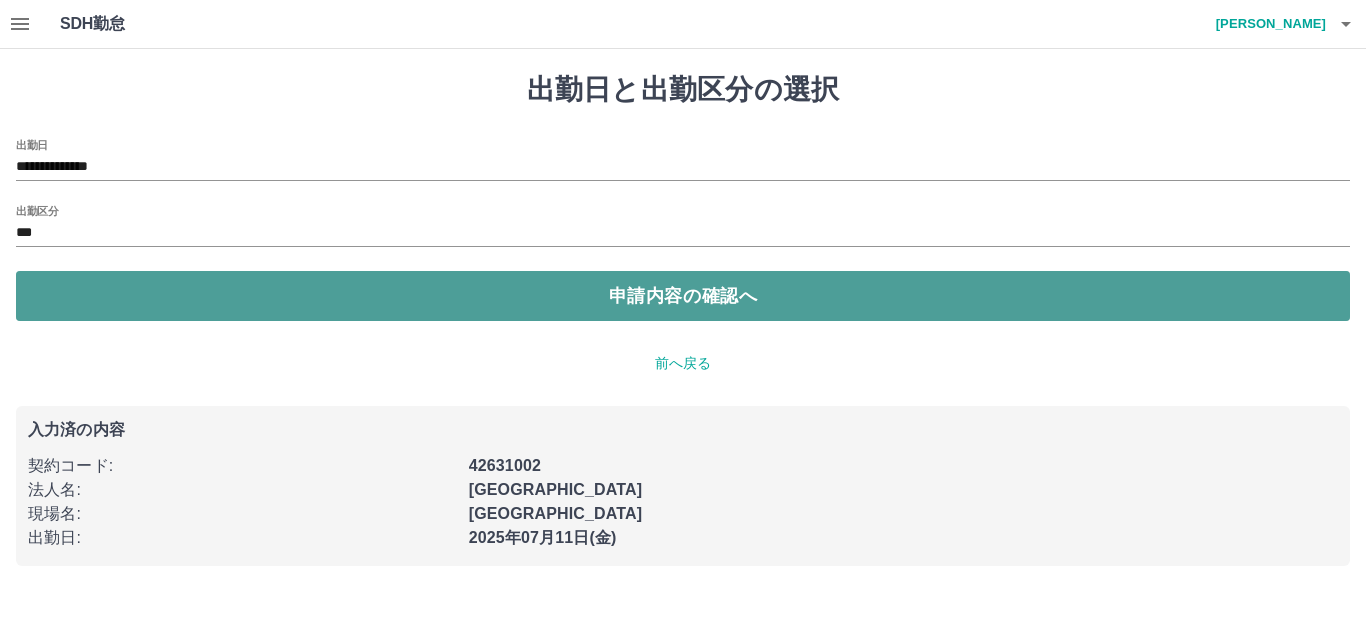 click on "申請内容の確認へ" at bounding box center [683, 296] 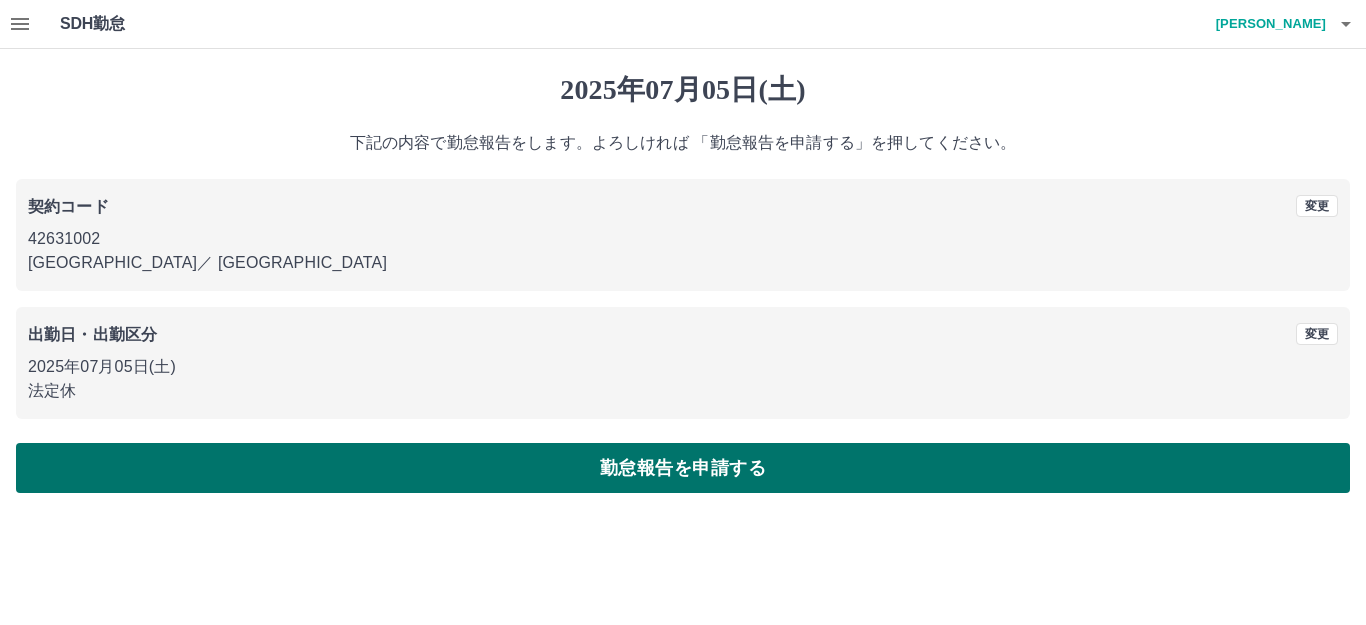 click on "勤怠報告を申請する" at bounding box center [683, 468] 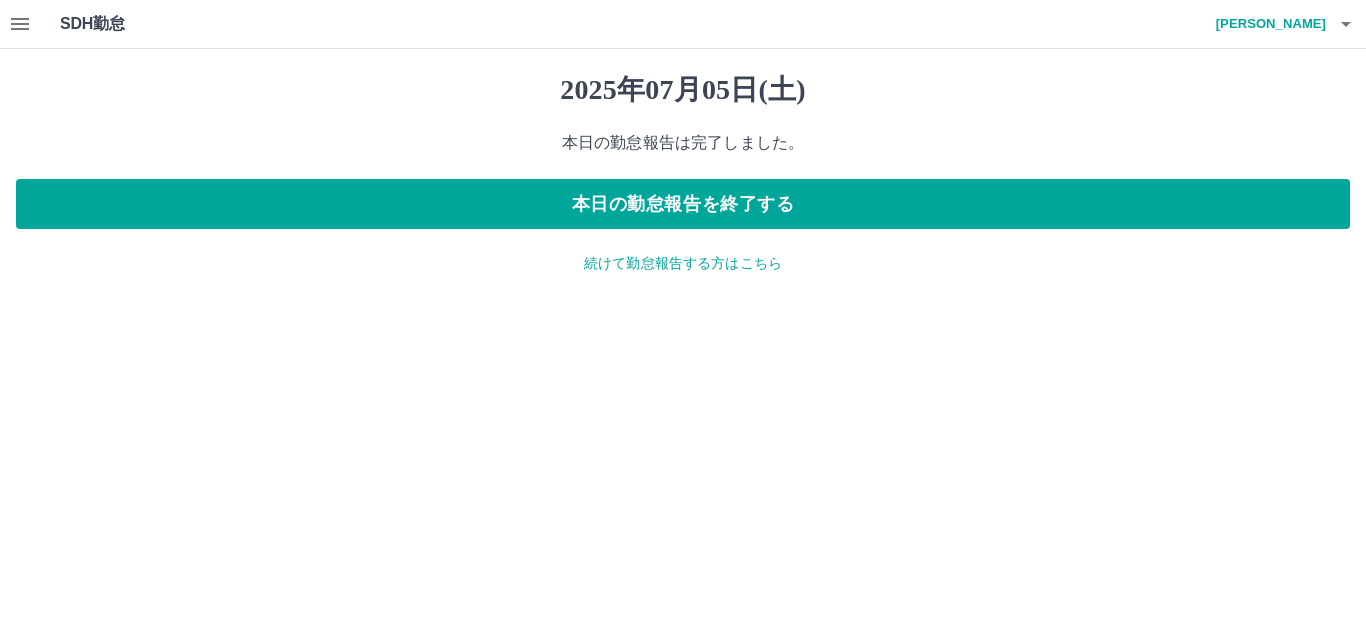 click on "続けて勤怠報告する方はこちら" at bounding box center (683, 263) 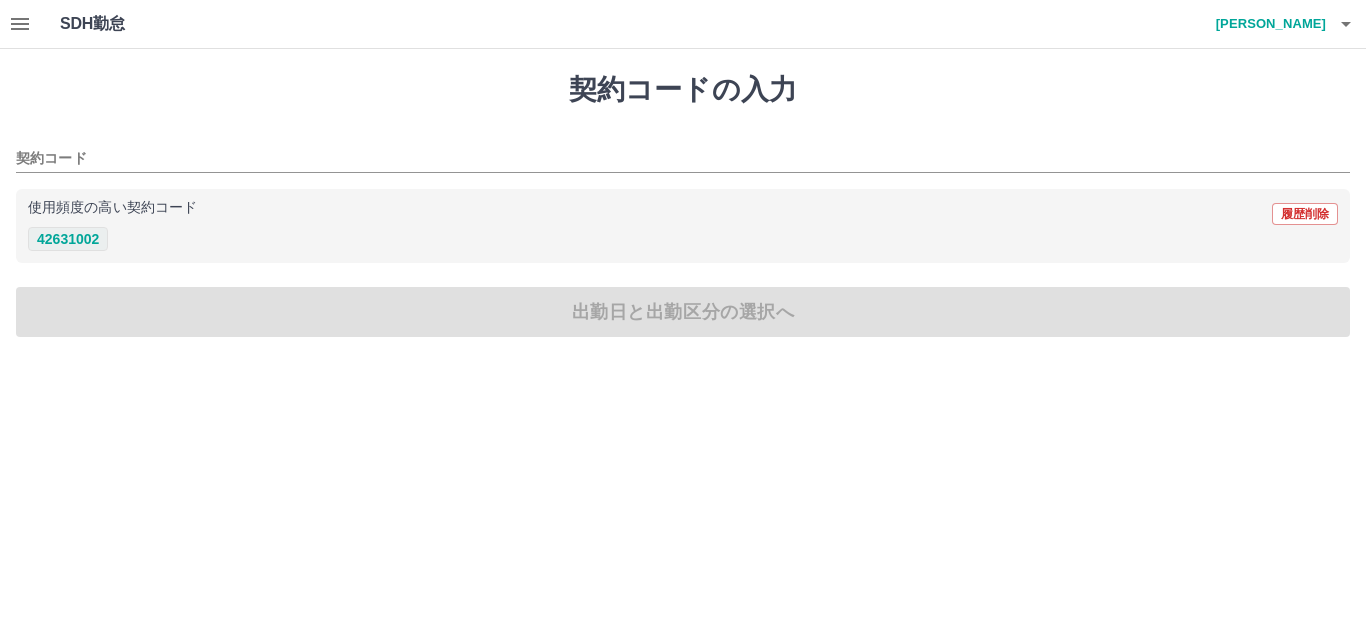 click on "42631002" at bounding box center (68, 239) 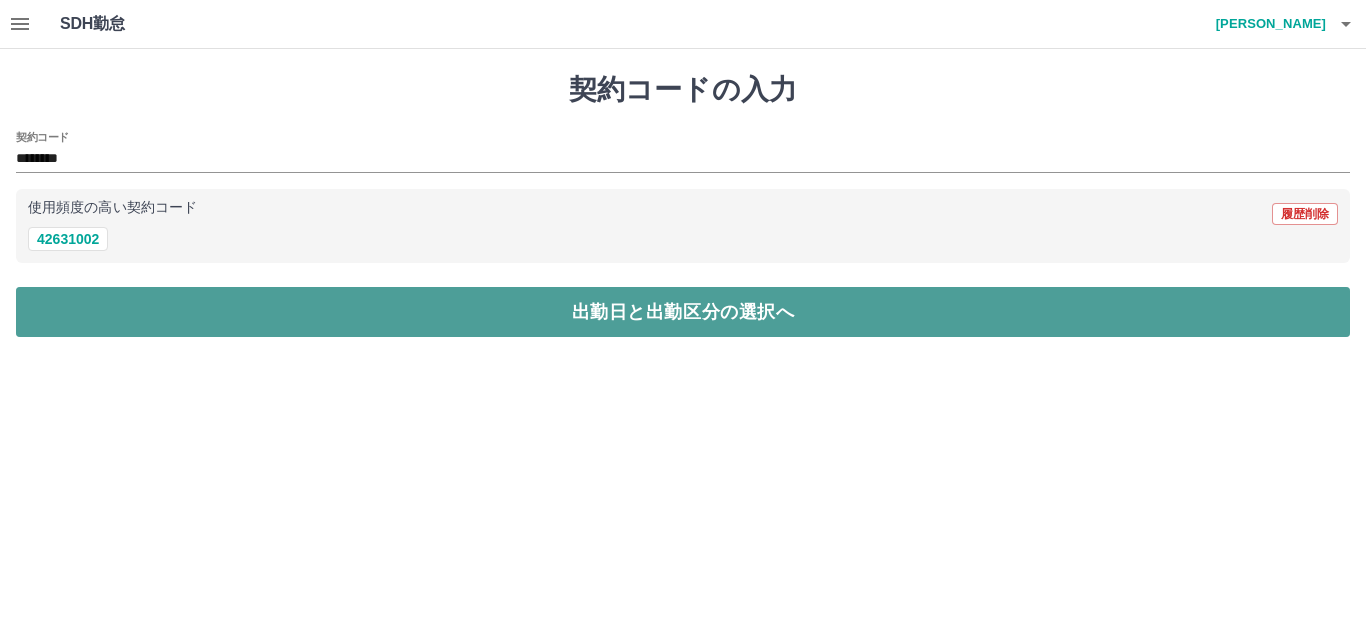 click on "出勤日と出勤区分の選択へ" at bounding box center [683, 312] 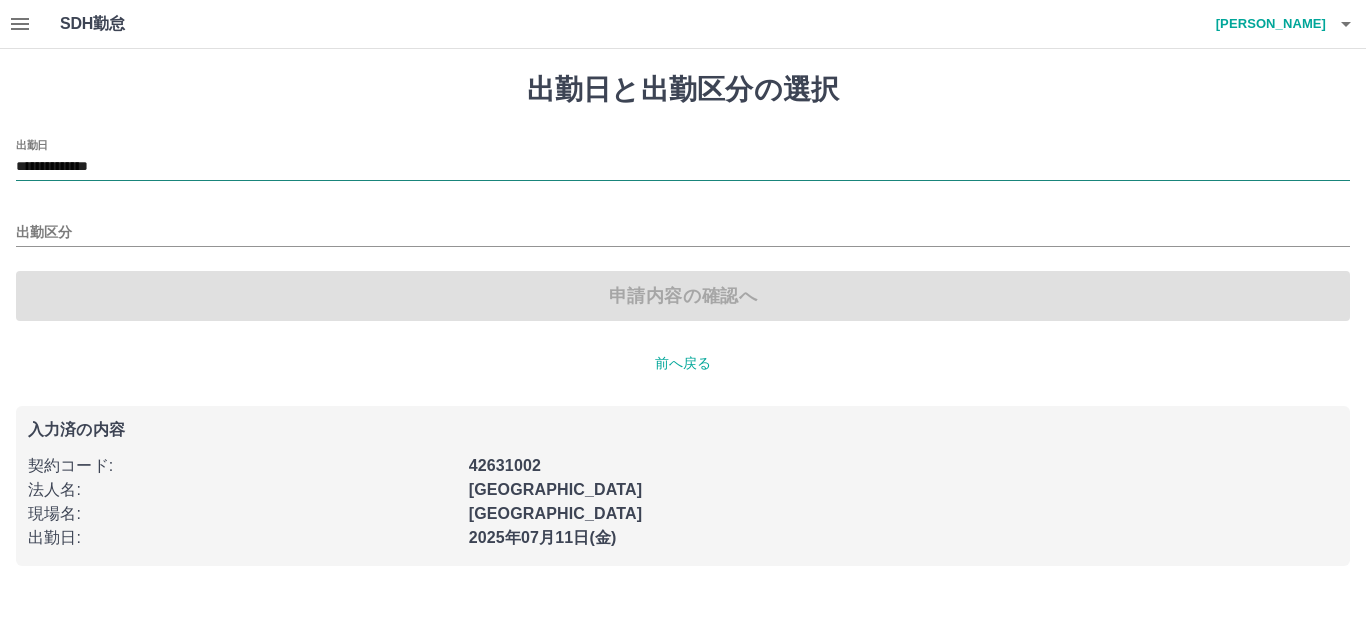 click on "**********" at bounding box center [683, 168] 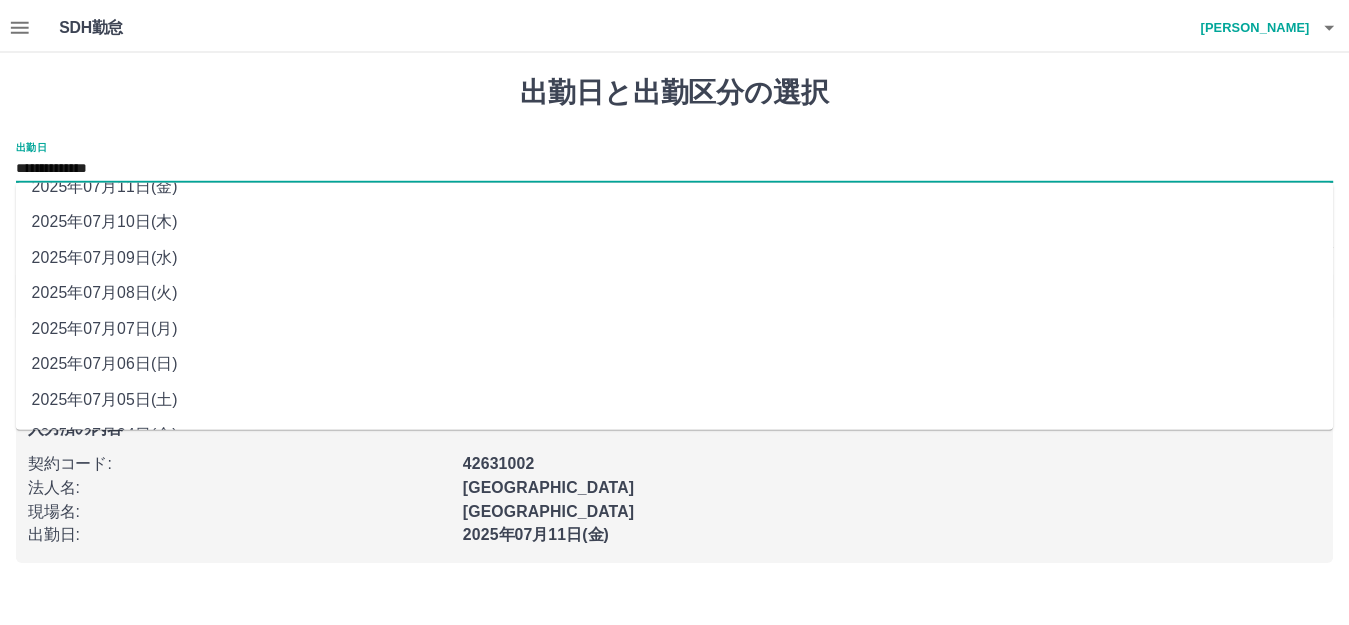 scroll, scrollTop: 90, scrollLeft: 0, axis: vertical 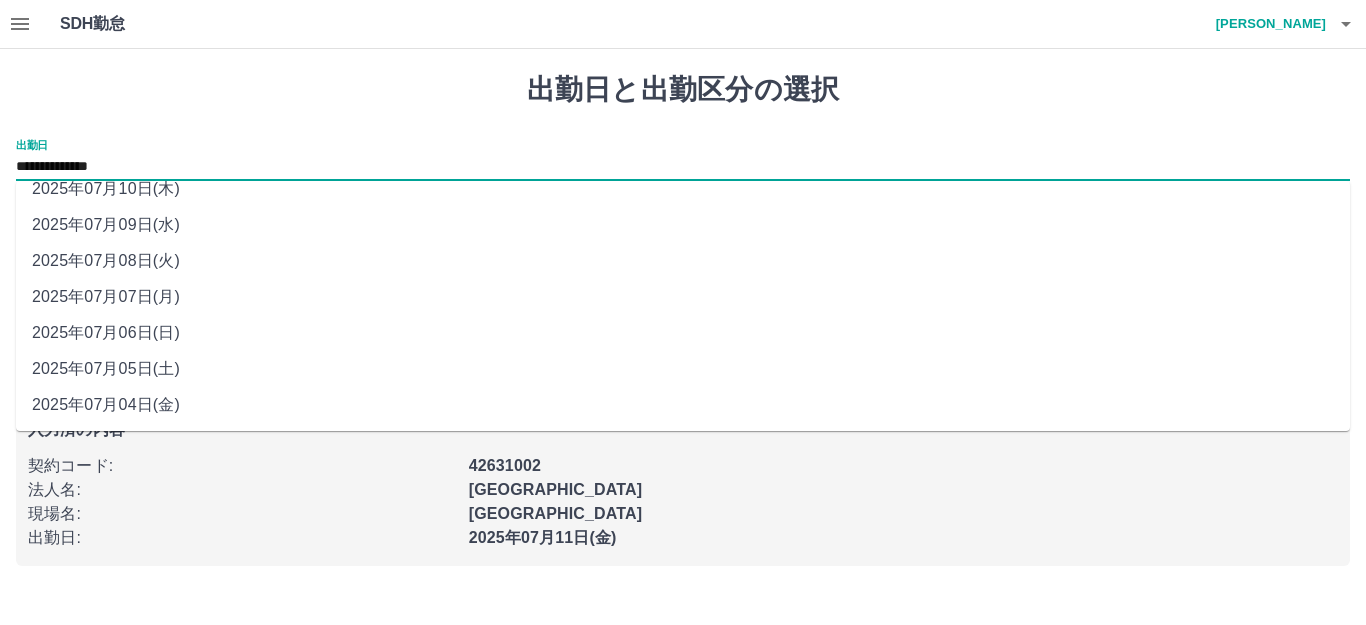 click on "2025年07月08日(火)" at bounding box center (683, 261) 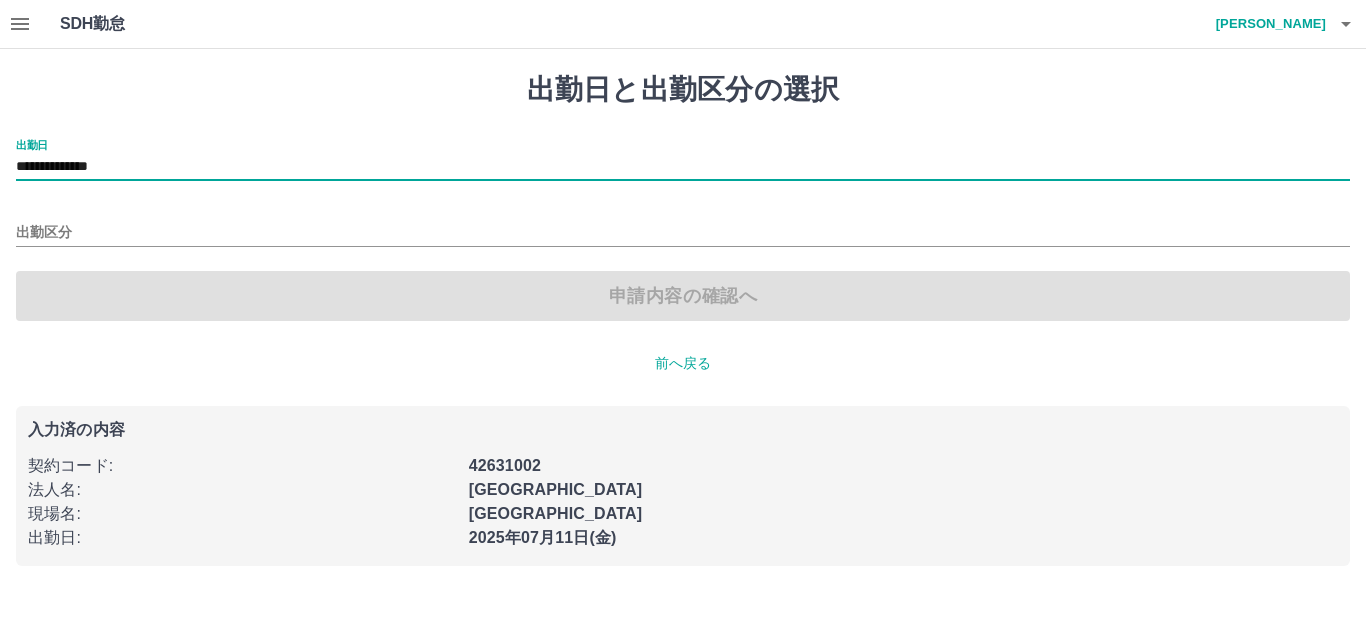 click 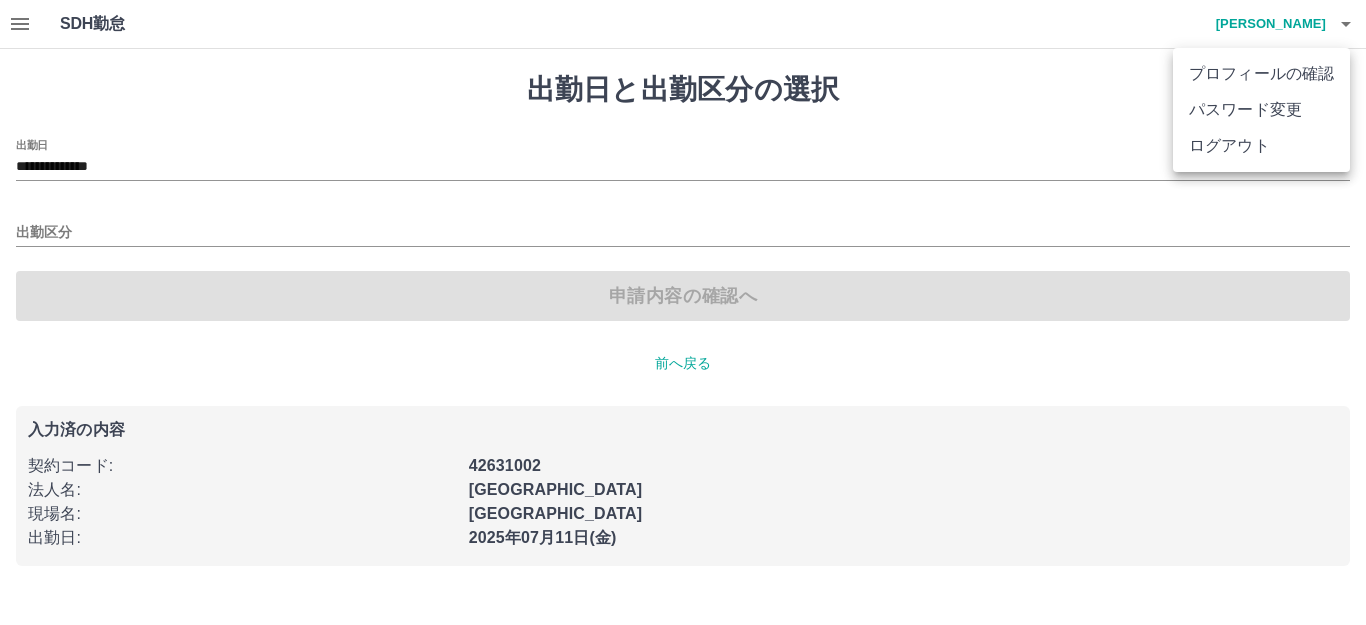 click at bounding box center (683, 312) 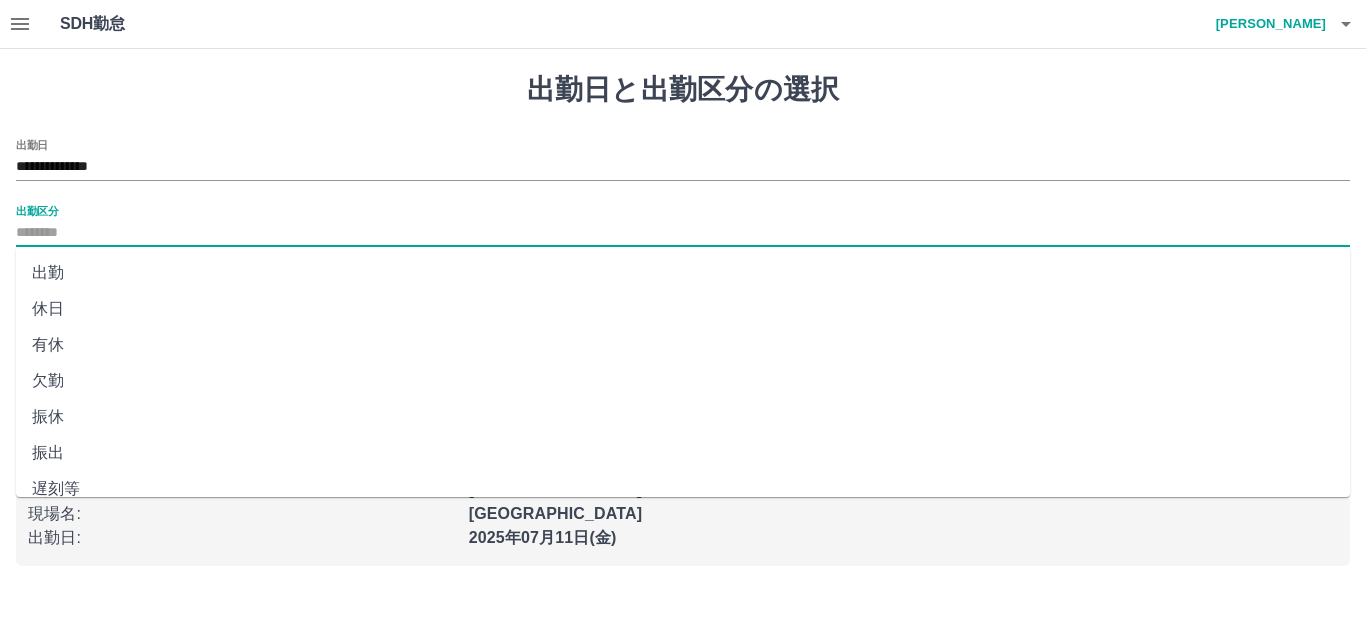 click on "出勤区分" at bounding box center [683, 233] 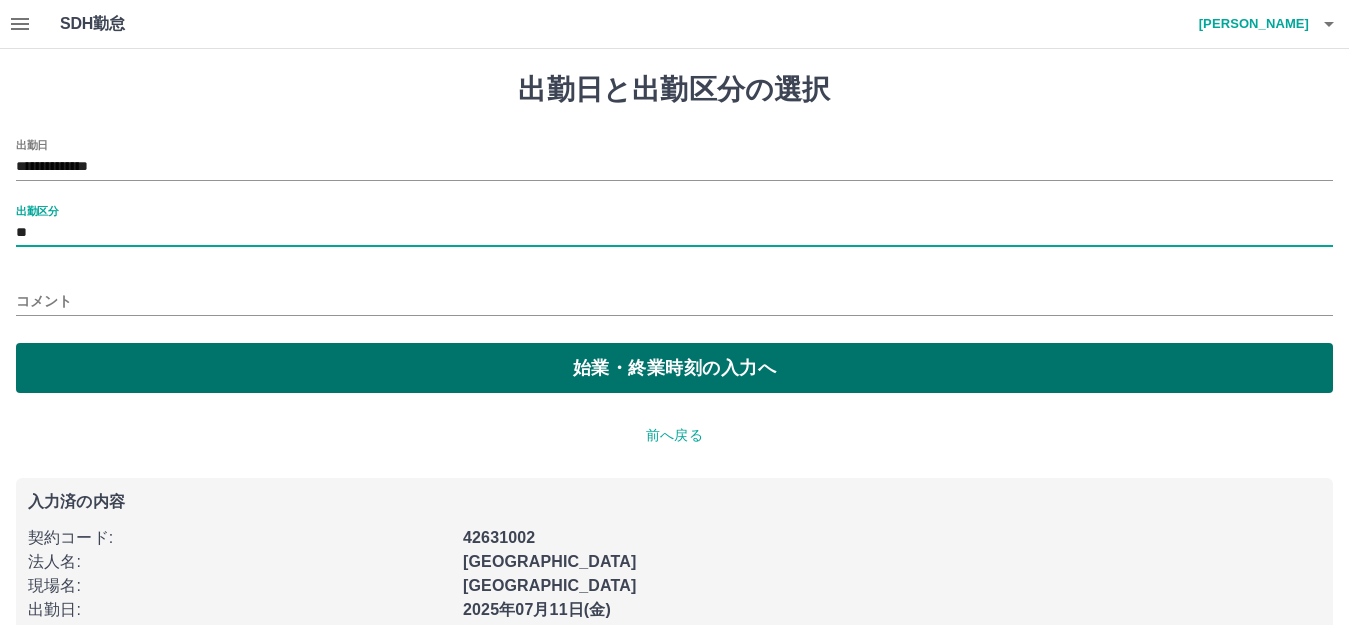 click on "始業・終業時刻の入力へ" at bounding box center [674, 368] 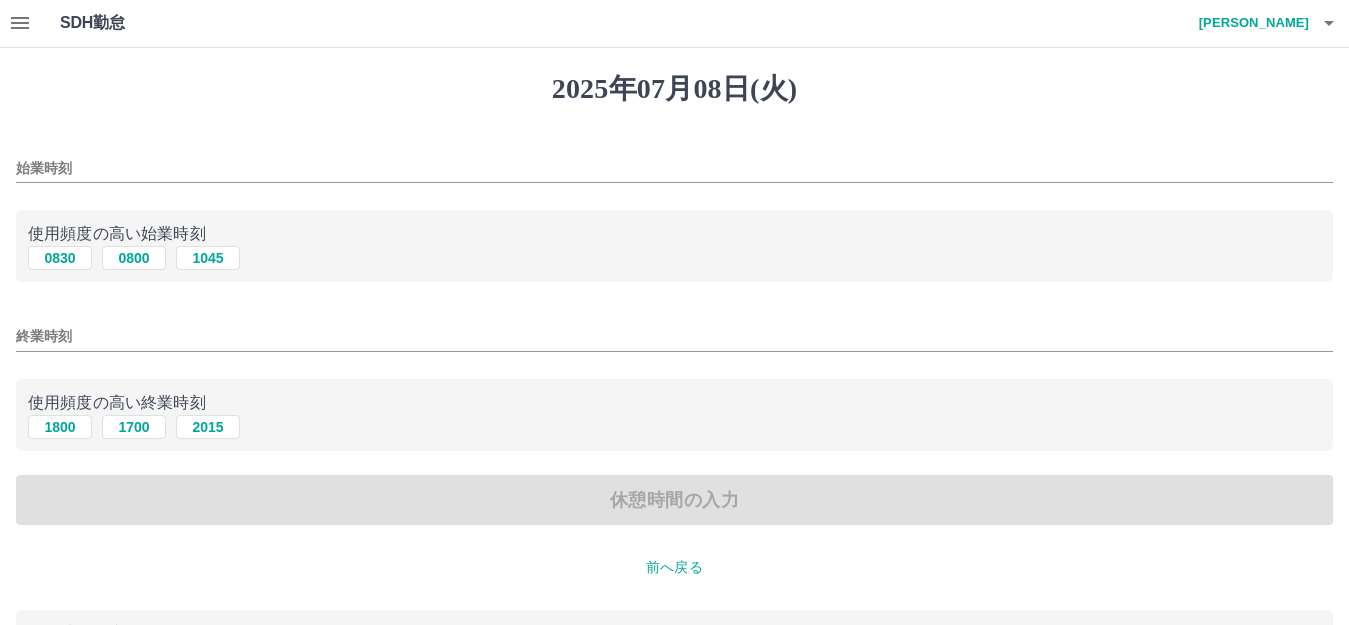 scroll, scrollTop: 0, scrollLeft: 0, axis: both 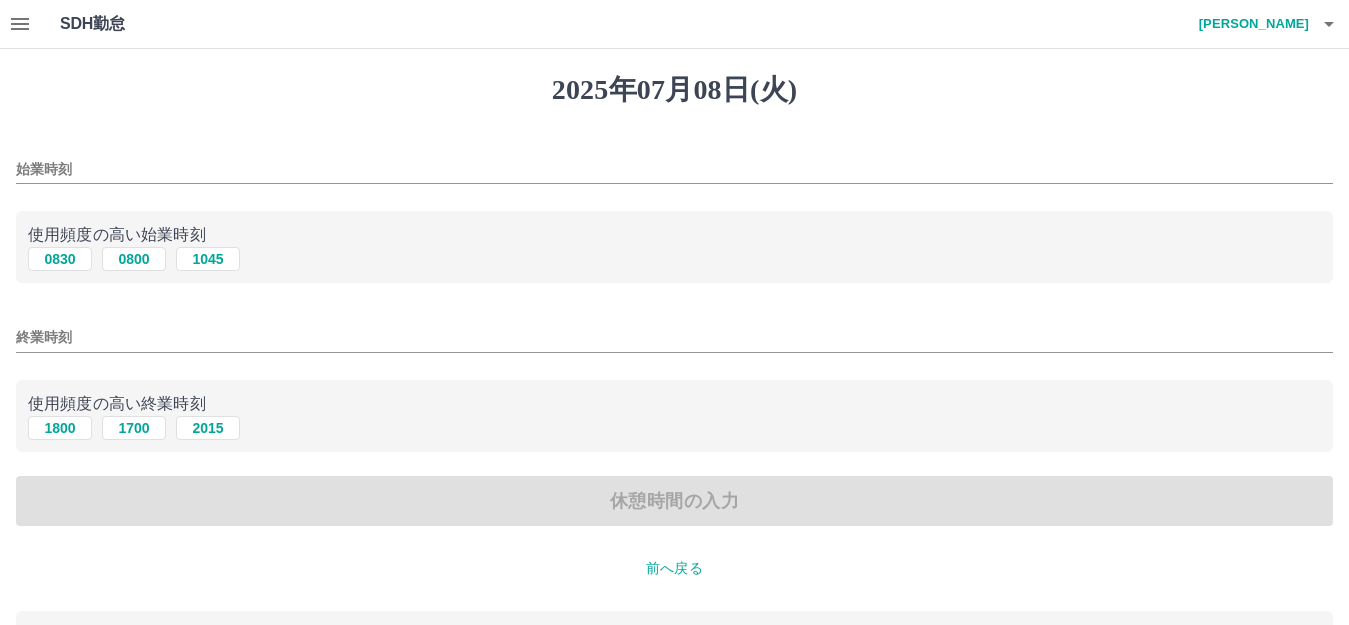 click on "前へ戻る" at bounding box center [674, 568] 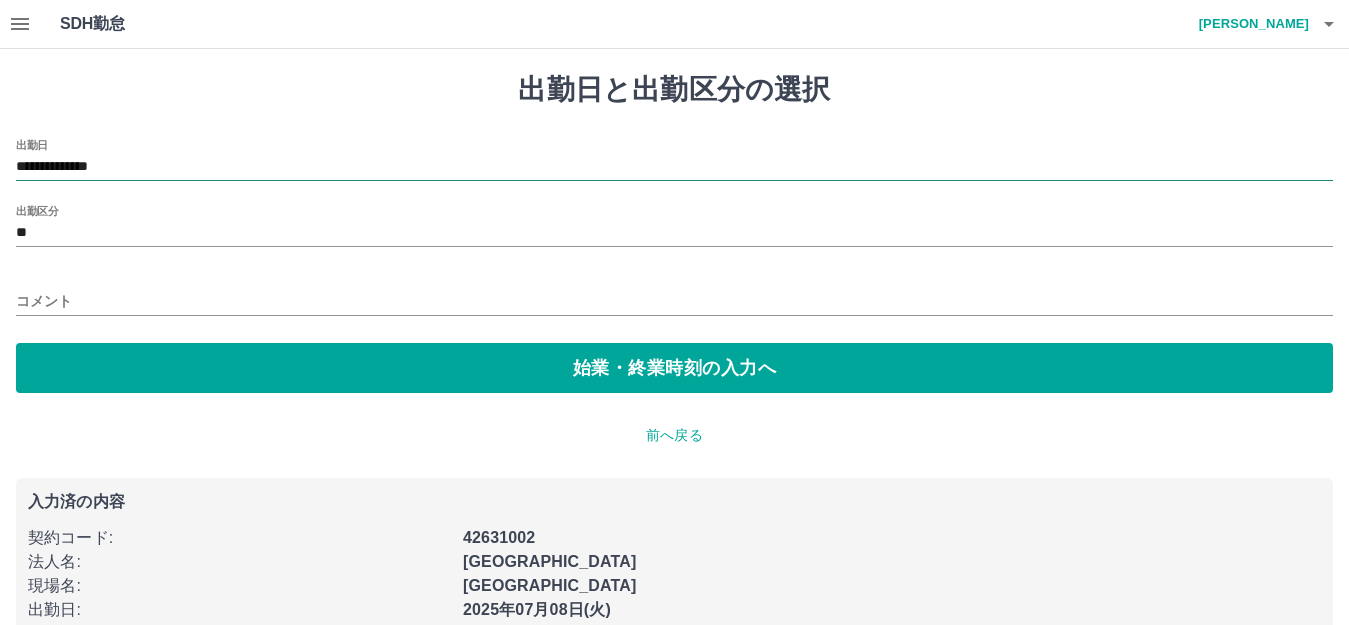 click on "**********" at bounding box center (674, 167) 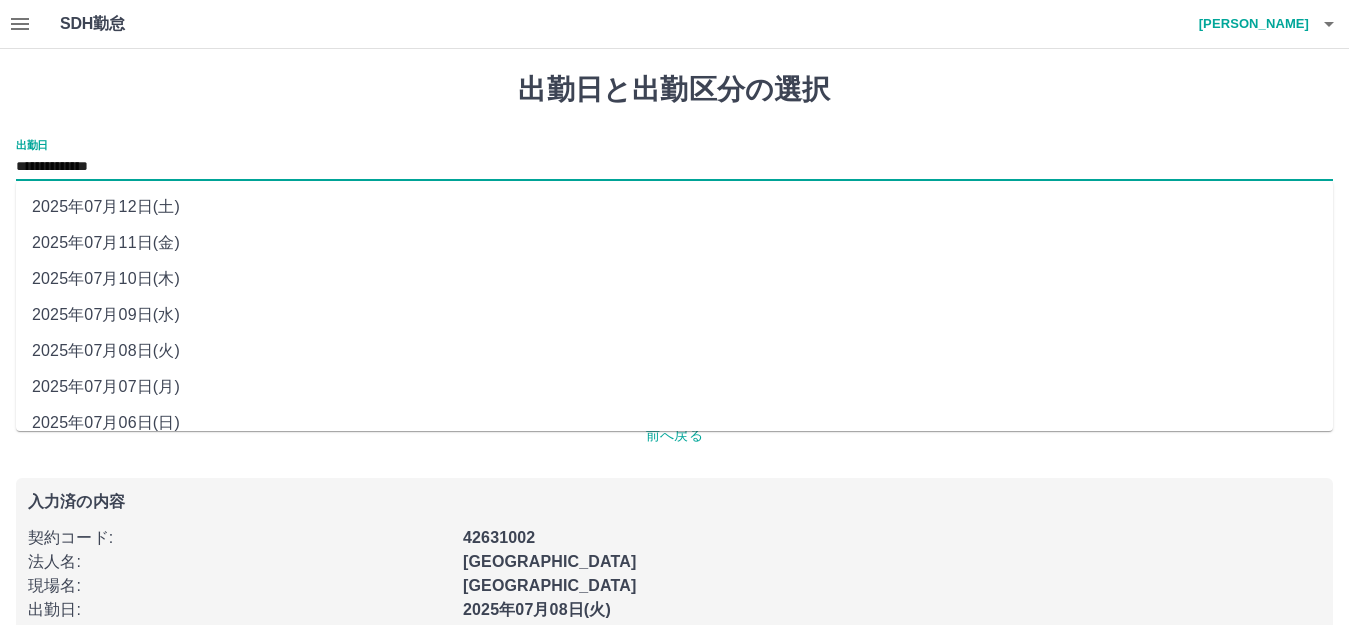 click on "2025年07月09日(水)" at bounding box center (674, 315) 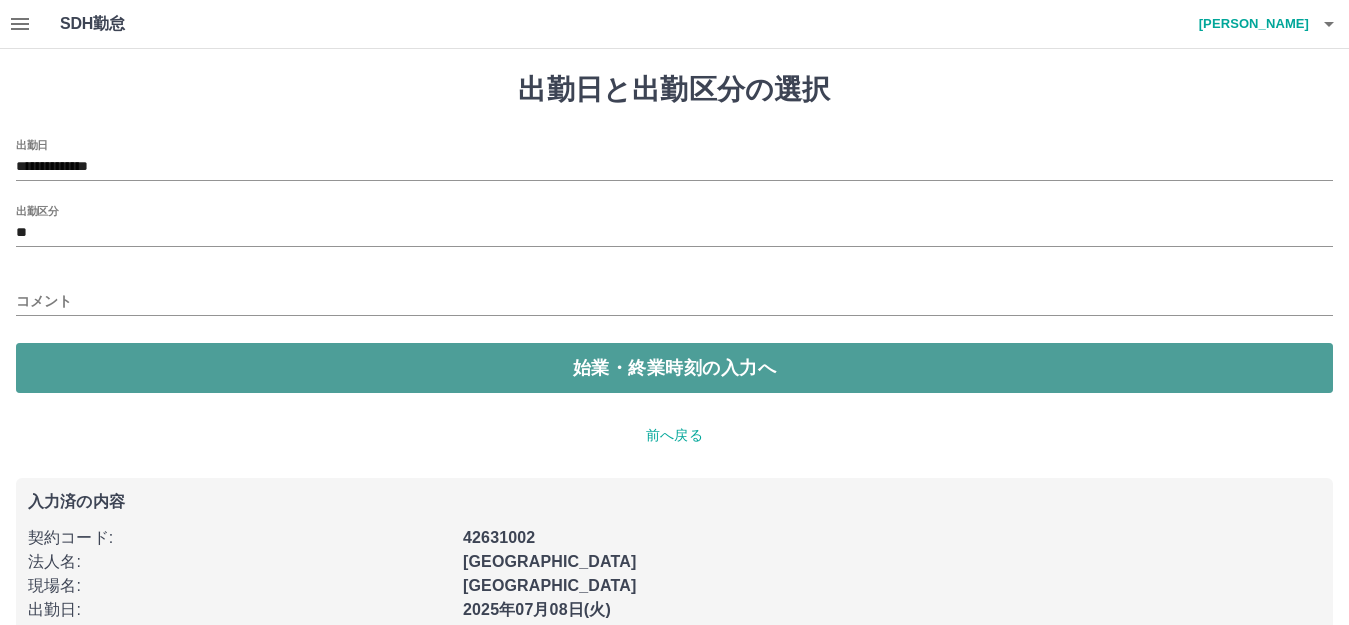 click on "始業・終業時刻の入力へ" at bounding box center (674, 368) 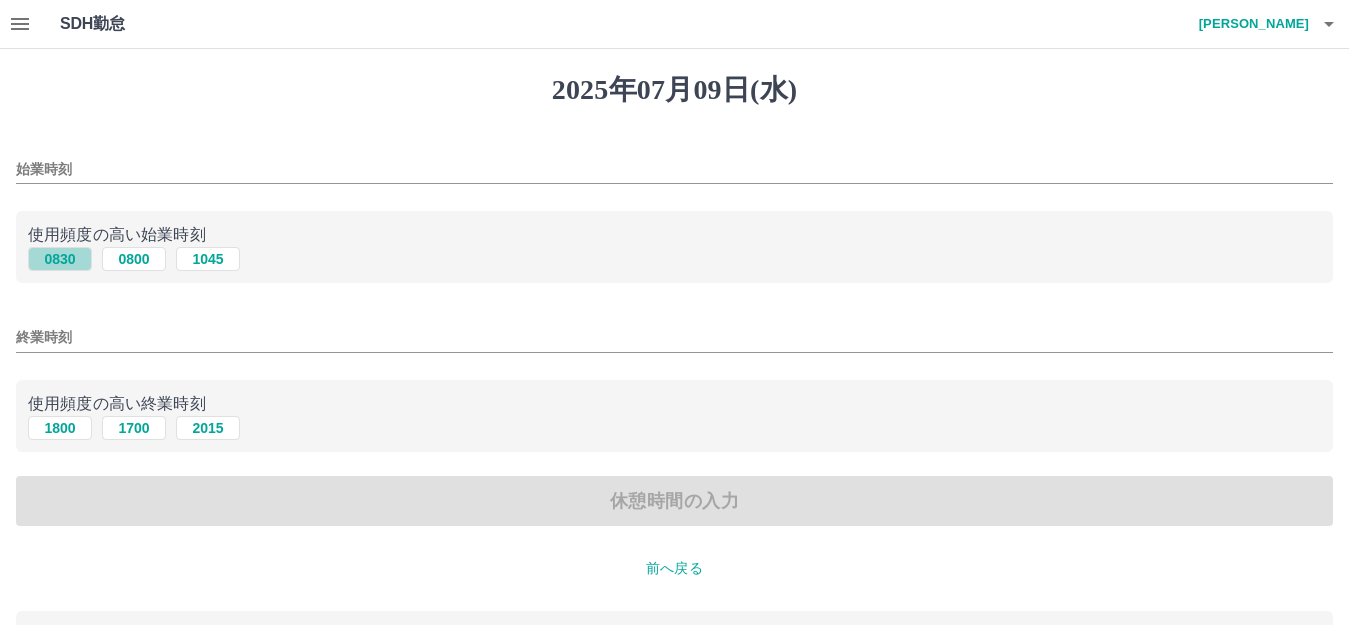 click on "0830" at bounding box center [60, 259] 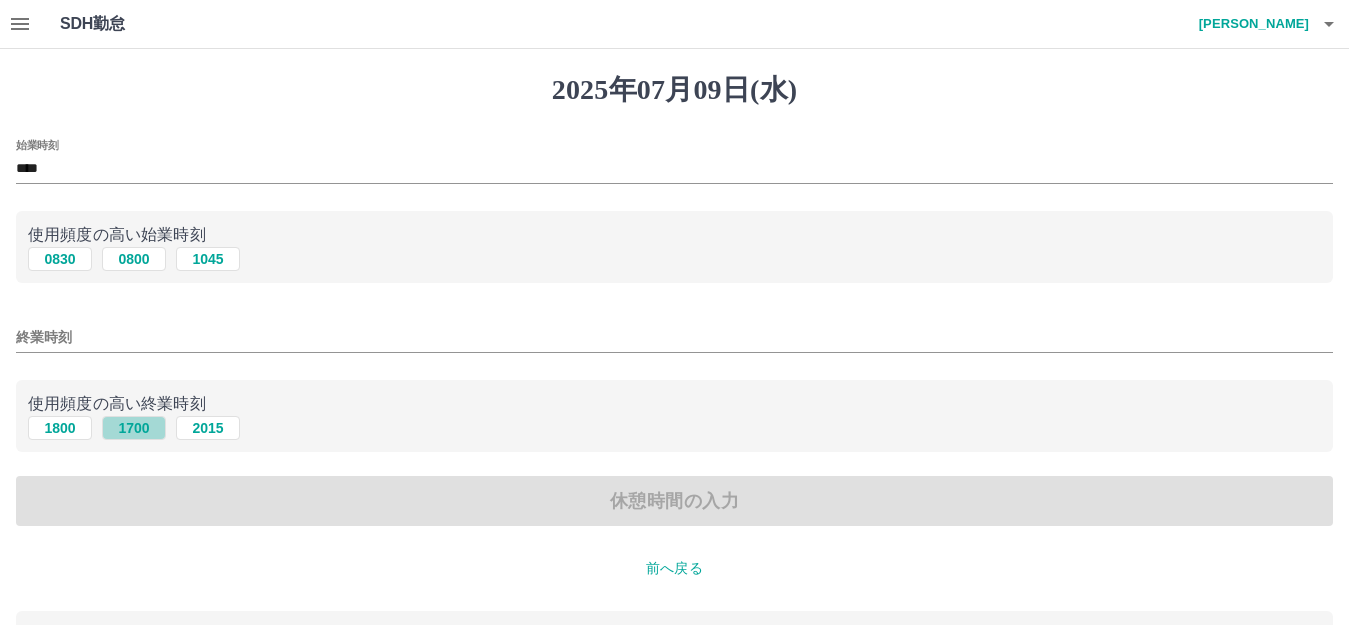 click on "1700" at bounding box center [134, 428] 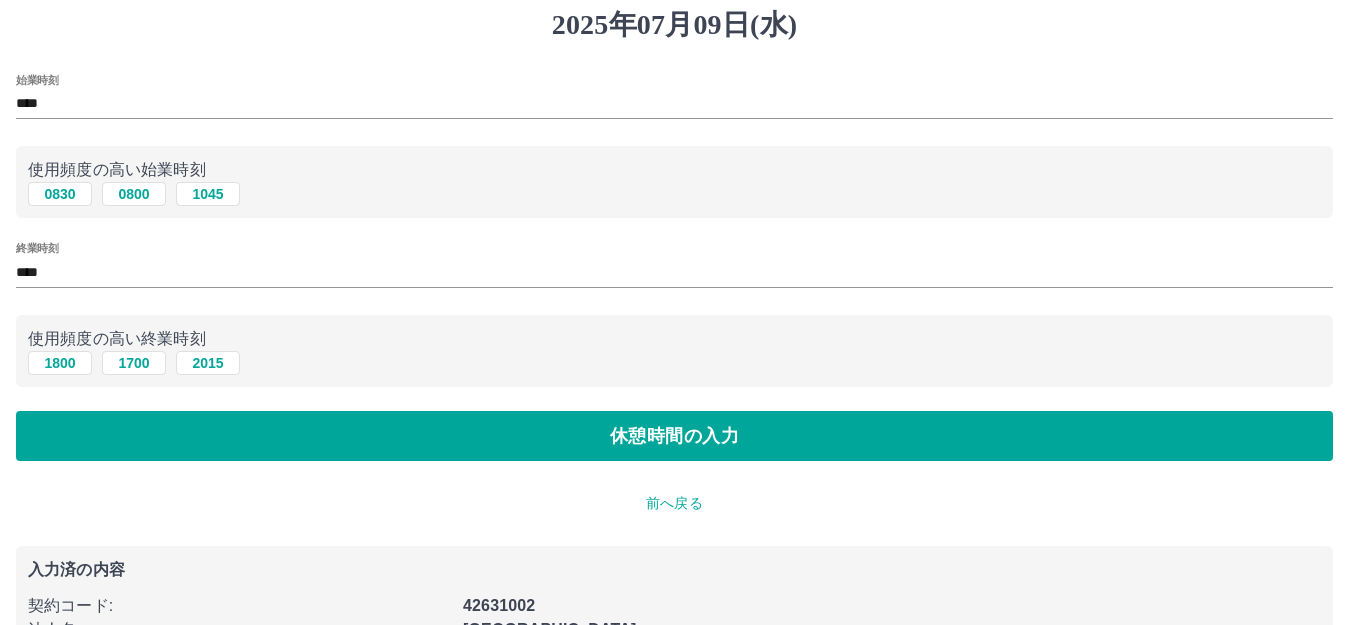 scroll, scrollTop: 100, scrollLeft: 0, axis: vertical 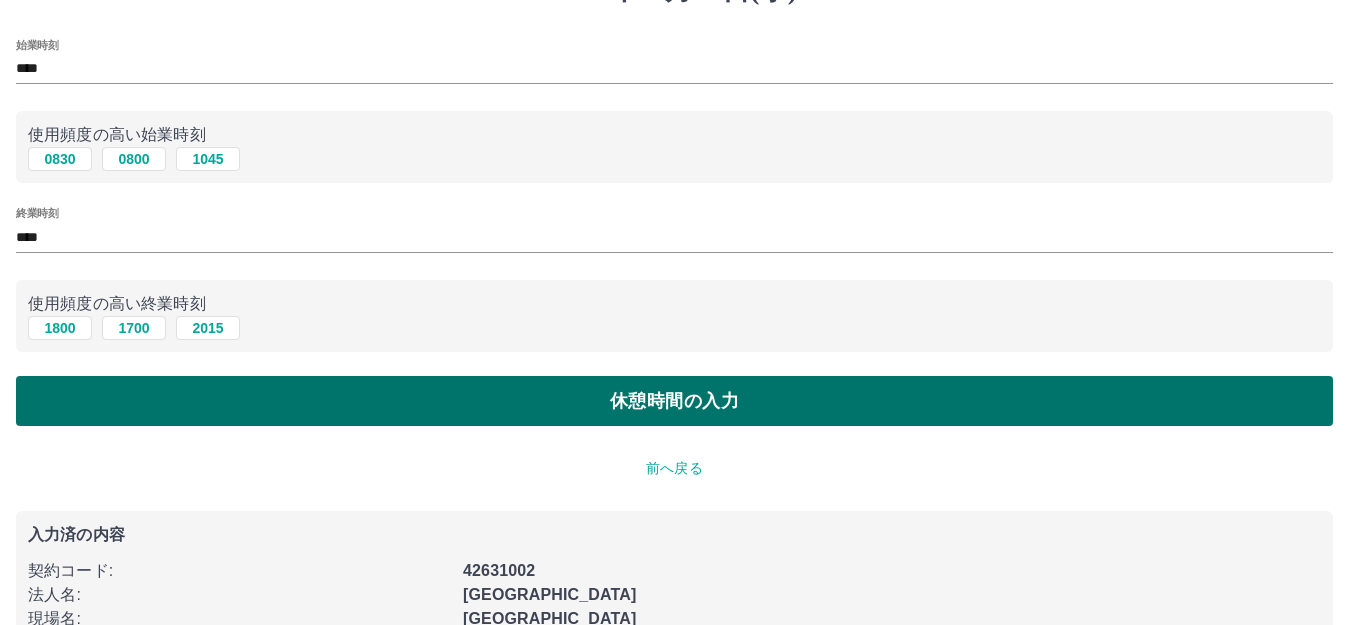 click on "休憩時間の入力" at bounding box center [674, 401] 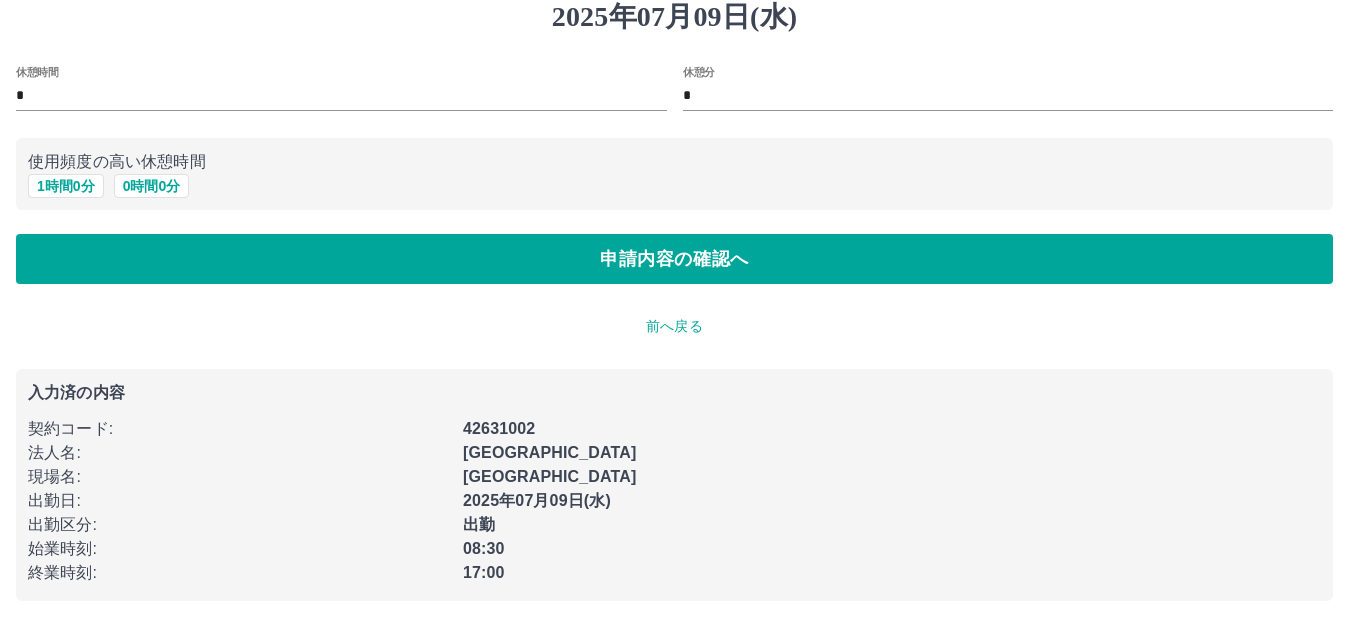 scroll, scrollTop: 0, scrollLeft: 0, axis: both 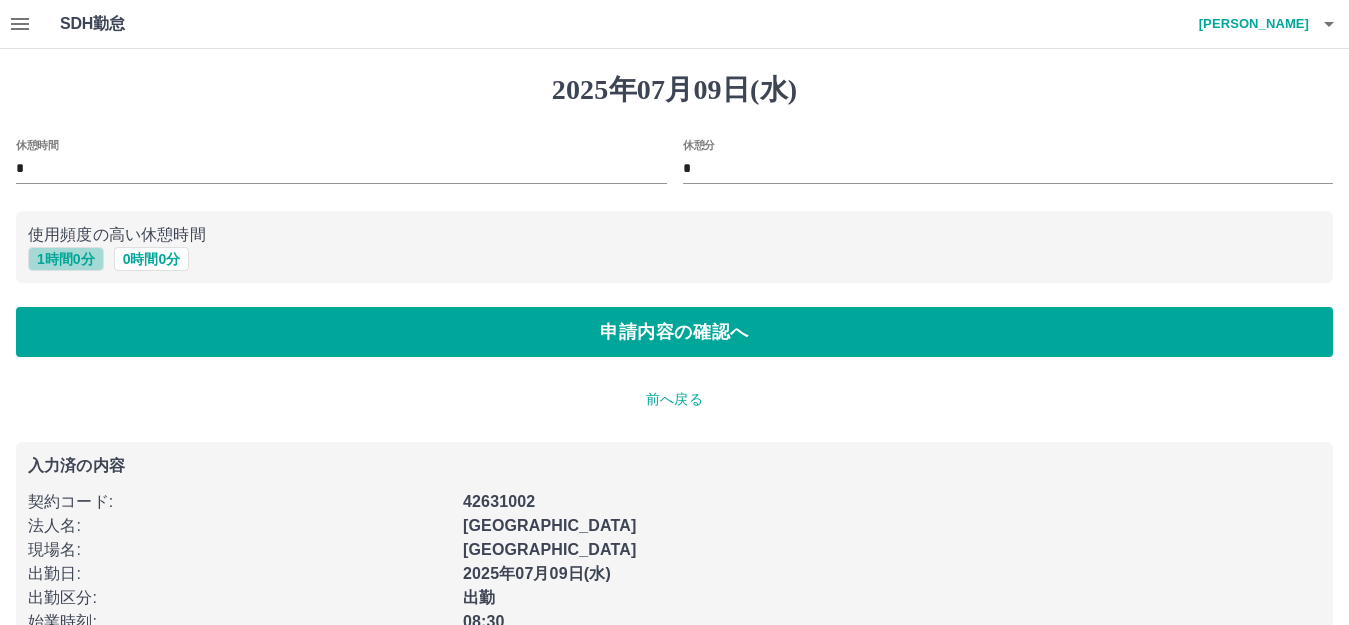 click on "1 時間 0 分" at bounding box center (66, 259) 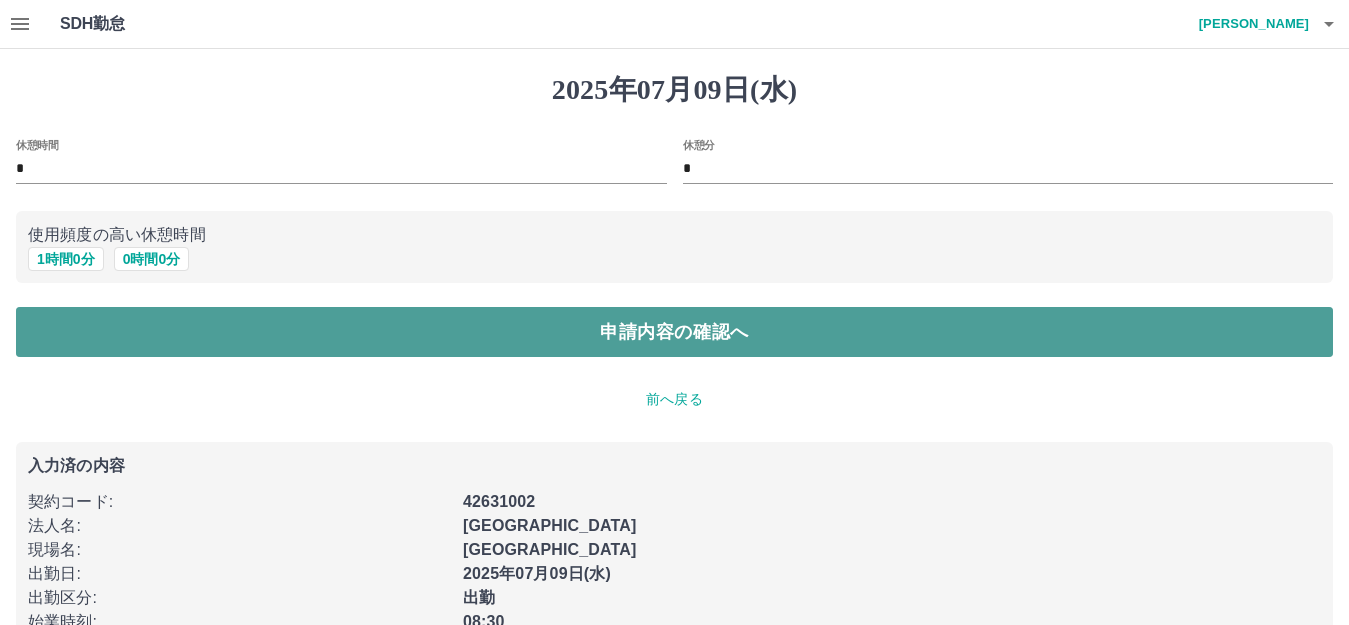 click on "申請内容の確認へ" at bounding box center (674, 332) 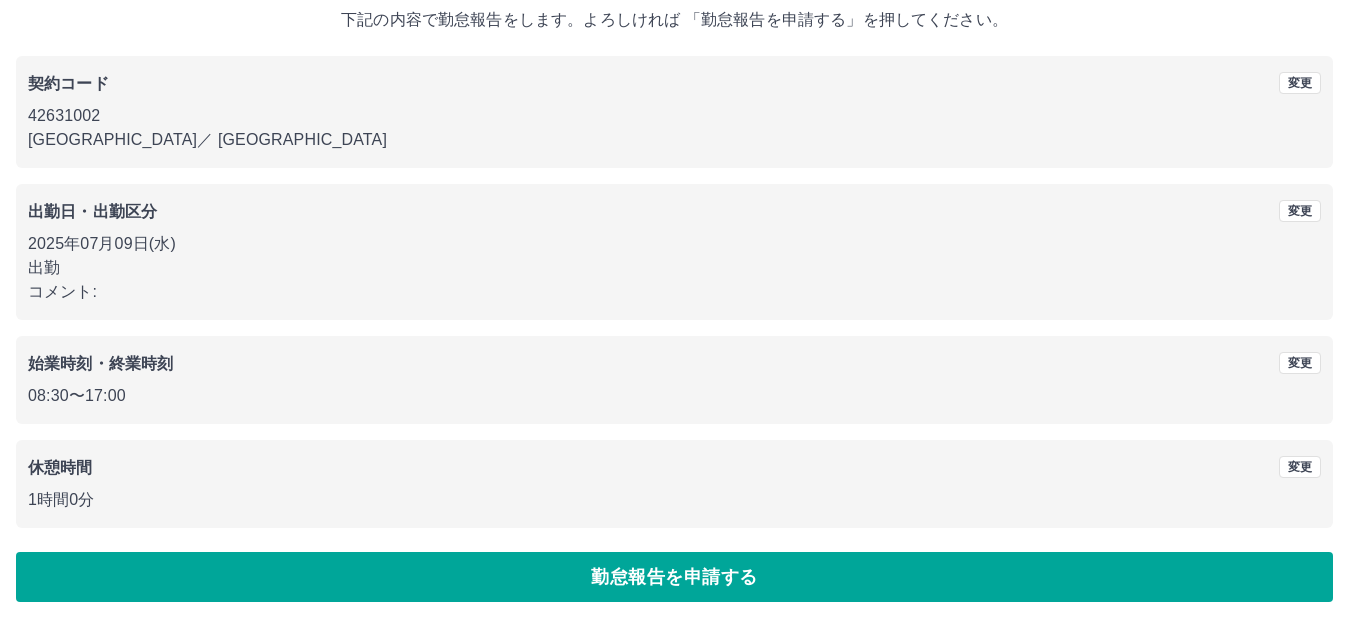 scroll, scrollTop: 124, scrollLeft: 0, axis: vertical 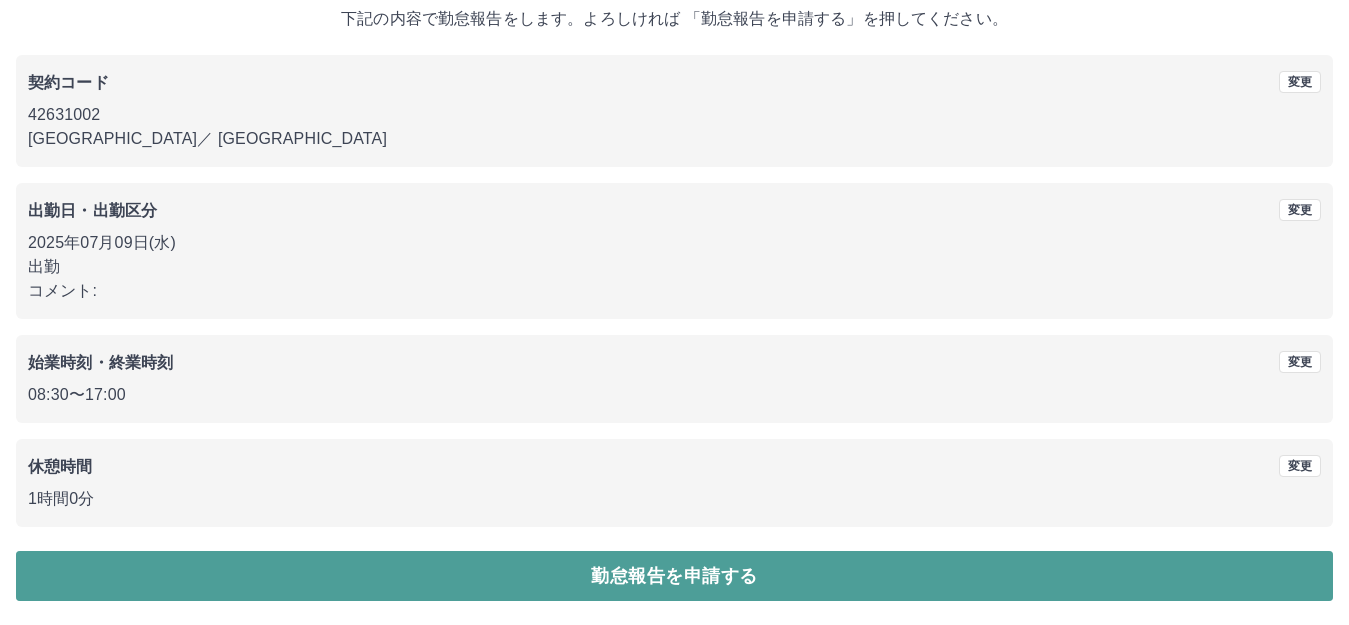 click on "勤怠報告を申請する" at bounding box center (674, 576) 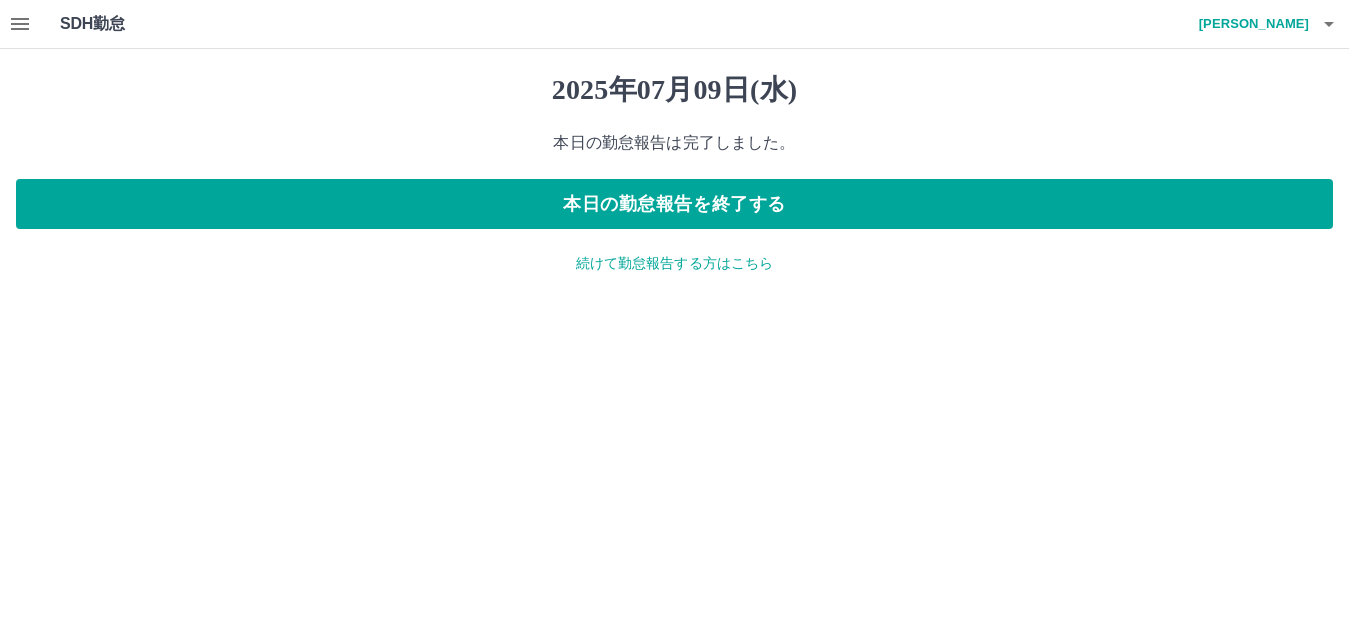scroll, scrollTop: 0, scrollLeft: 0, axis: both 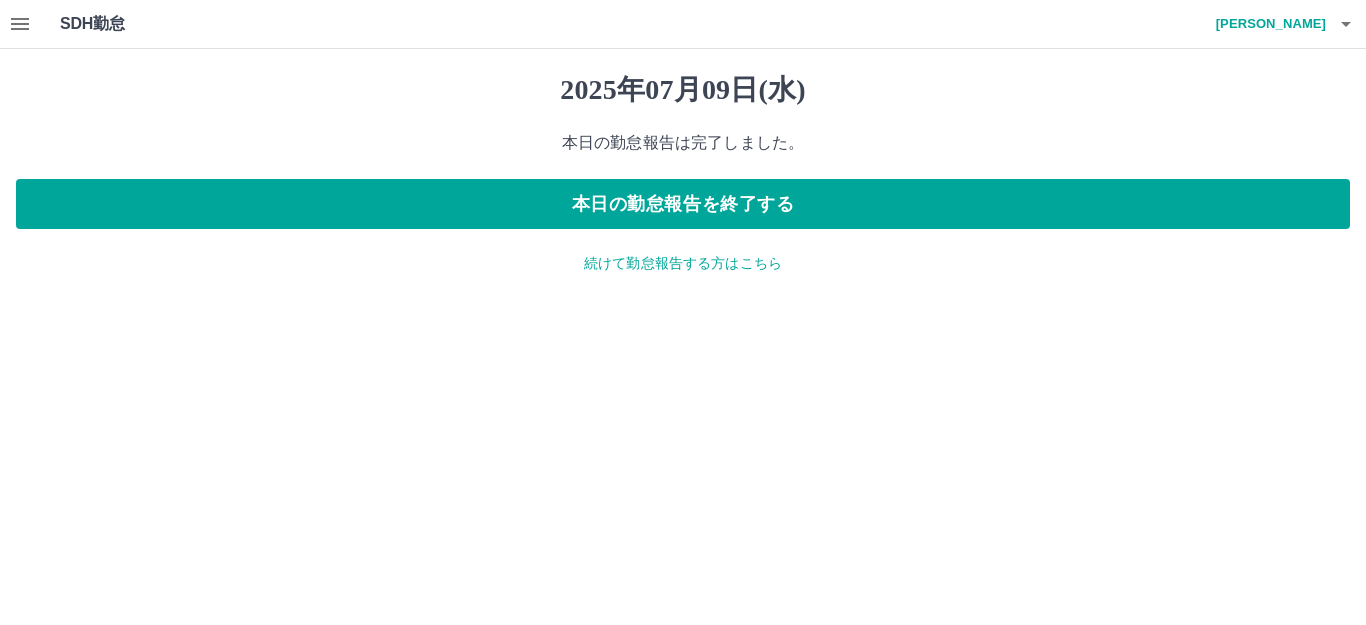 click on "続けて勤怠報告する方はこちら" at bounding box center [683, 263] 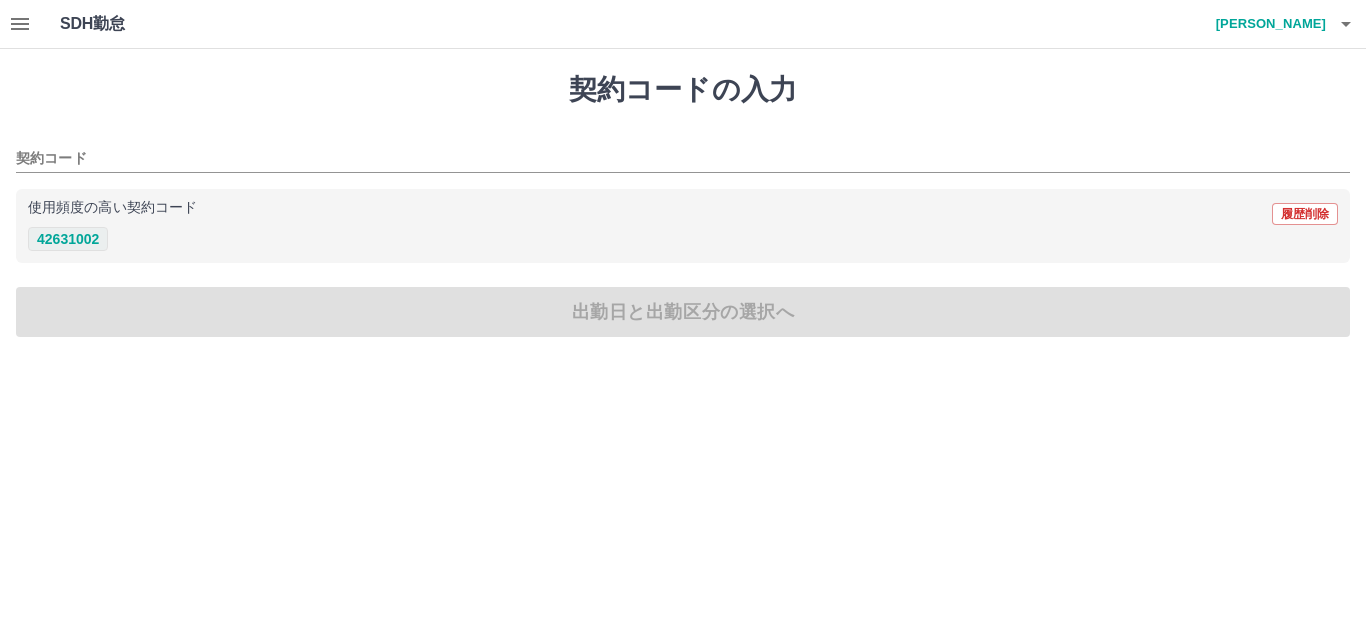 click on "42631002" at bounding box center (68, 239) 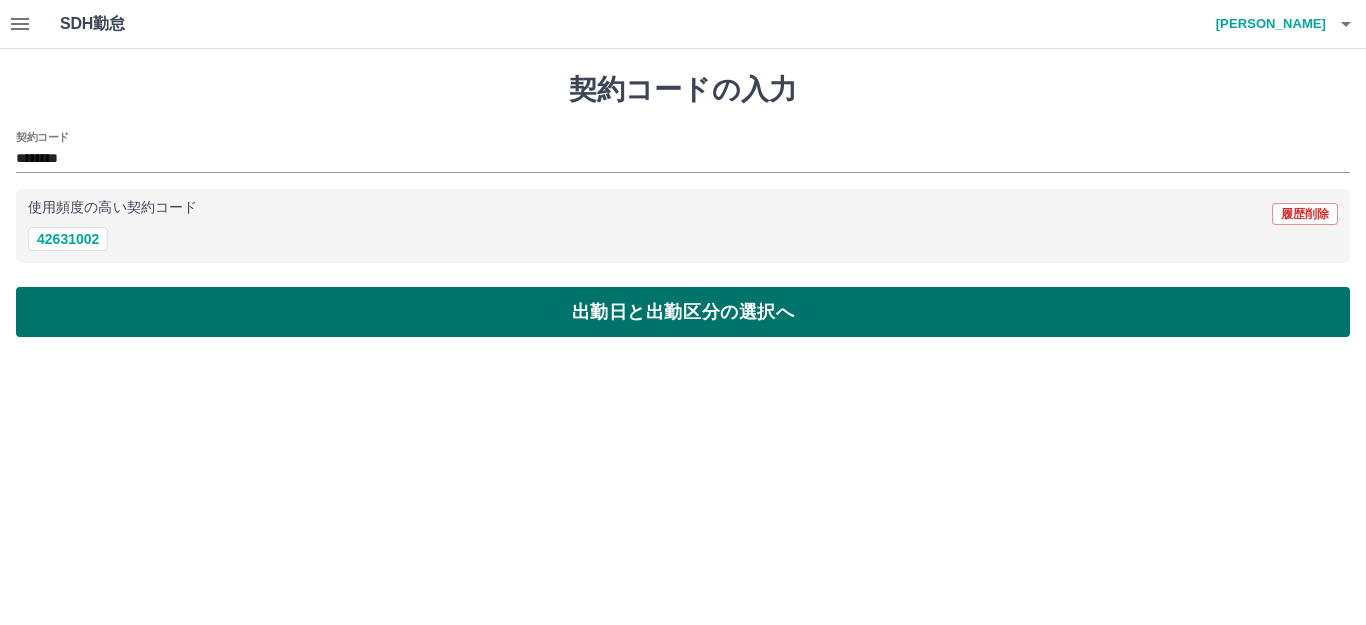 click on "出勤日と出勤区分の選択へ" at bounding box center (683, 312) 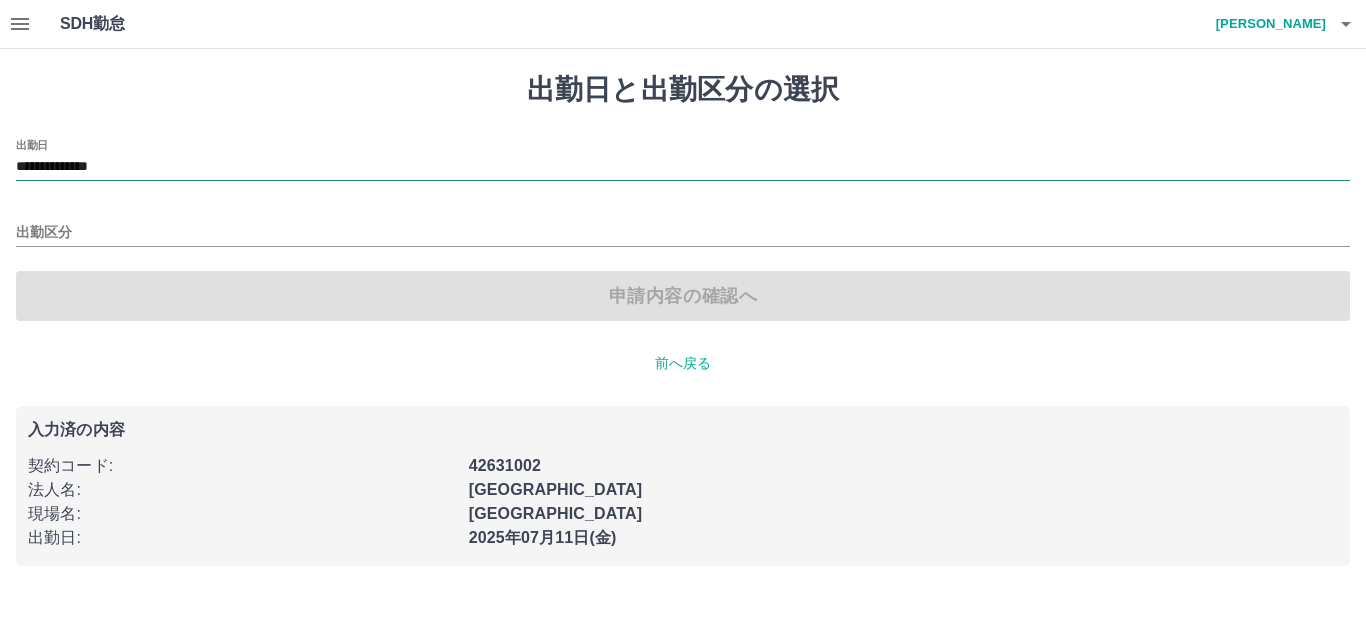 click on "**********" at bounding box center [683, 167] 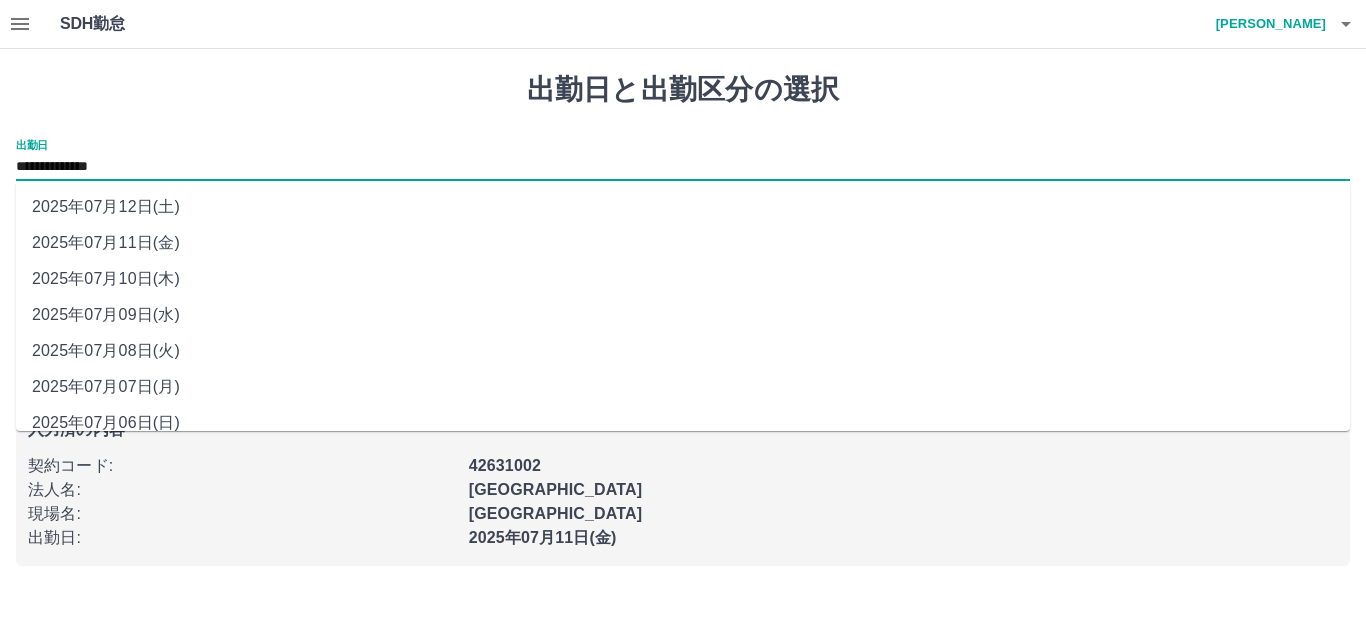click on "2025年07月10日(木)" at bounding box center [683, 279] 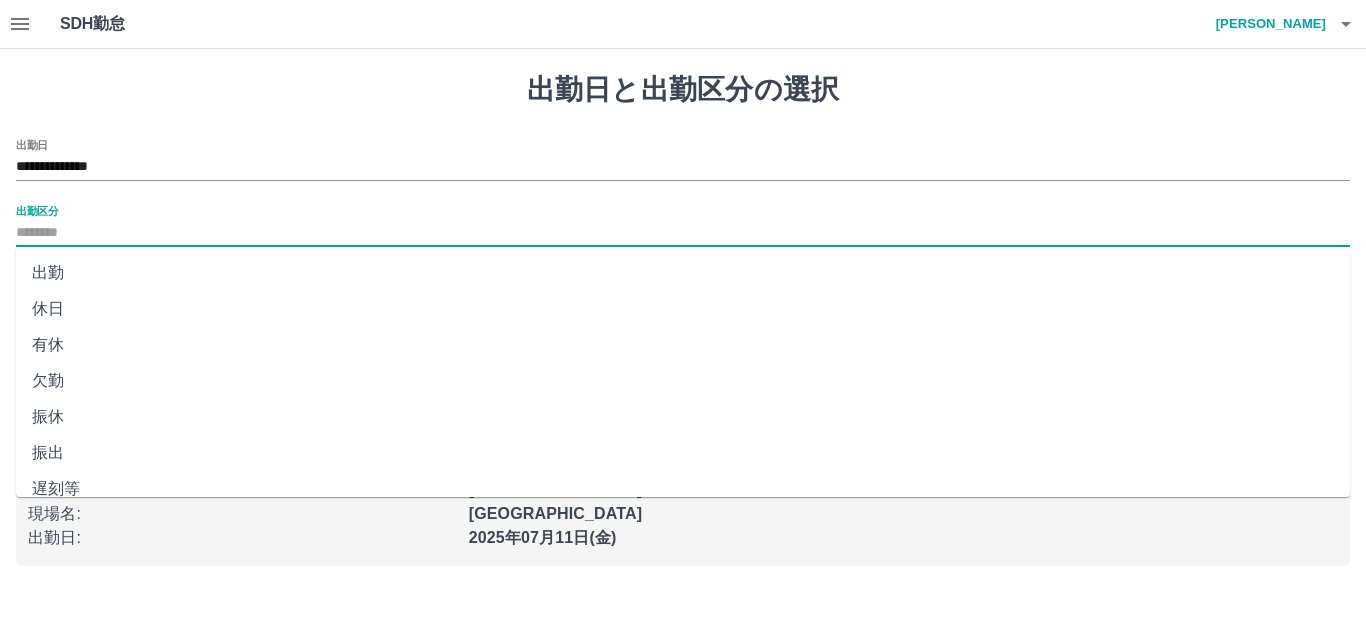 click on "出勤区分" at bounding box center [683, 233] 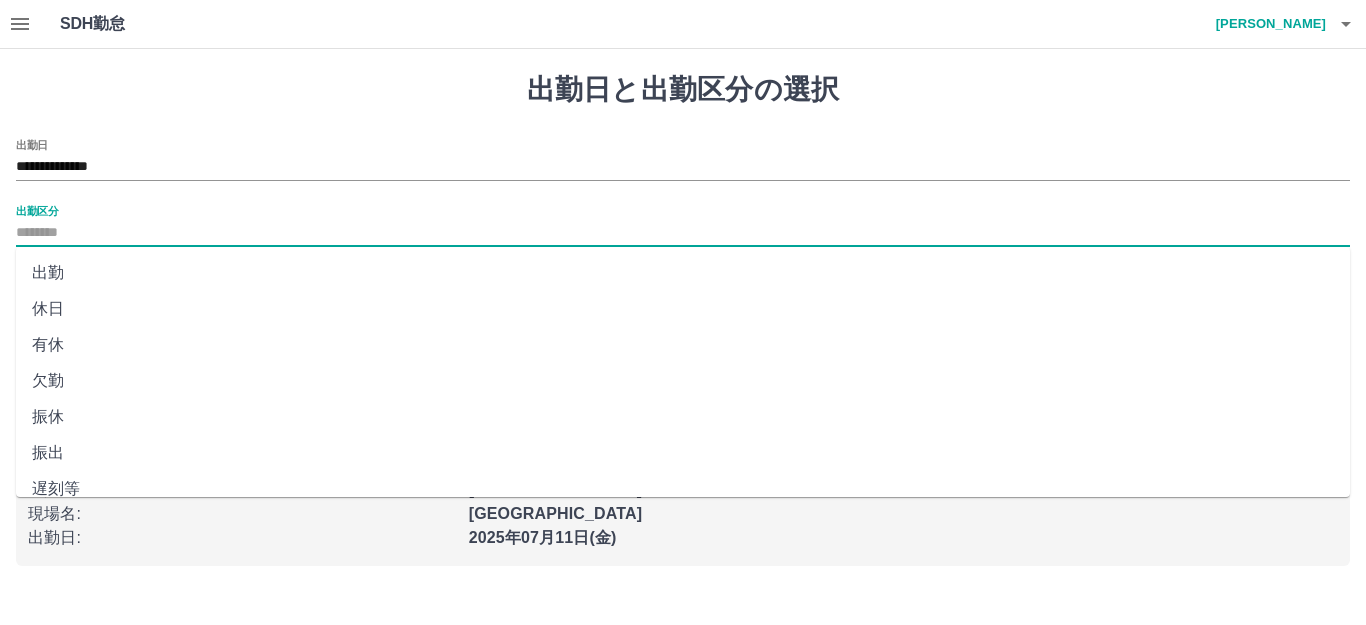 click on "休日" at bounding box center [683, 309] 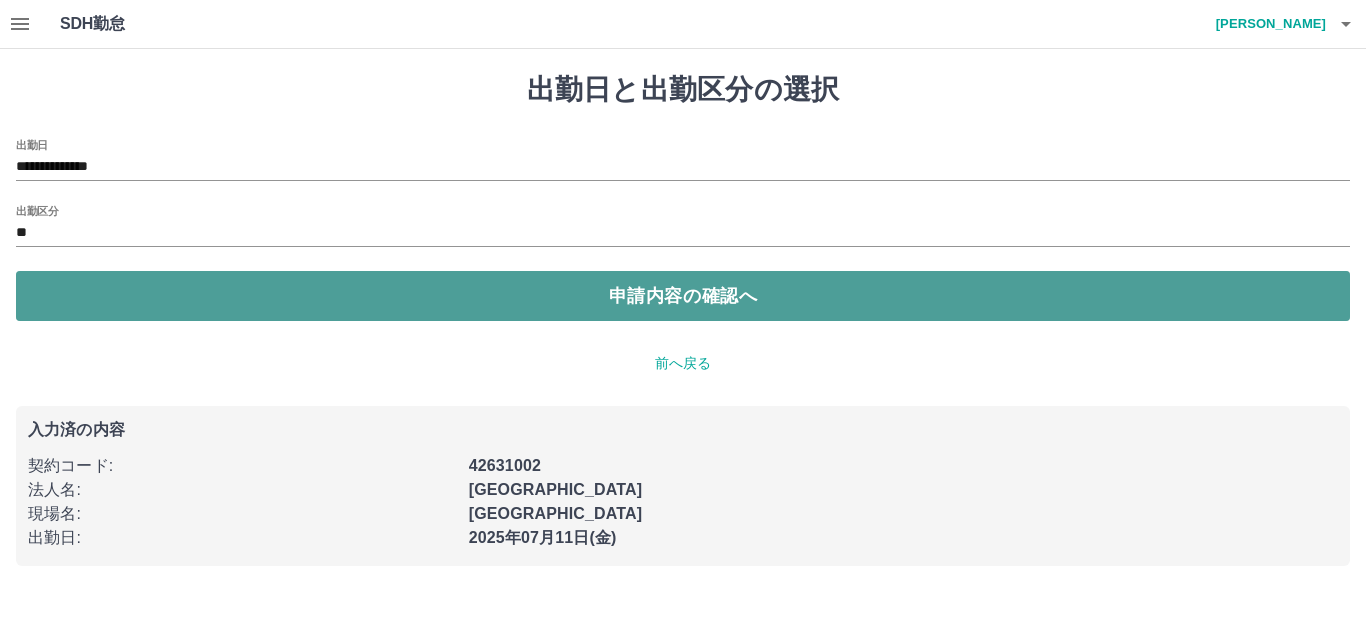 click on "申請内容の確認へ" at bounding box center (683, 296) 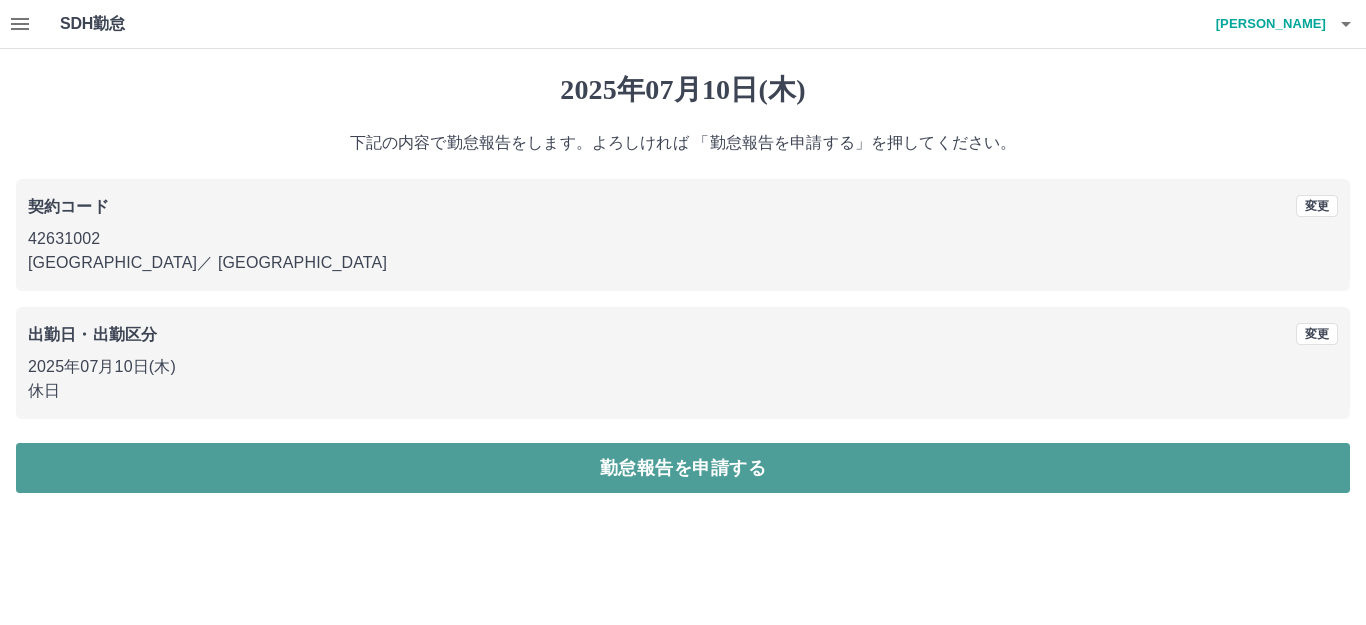 click on "勤怠報告を申請する" at bounding box center (683, 468) 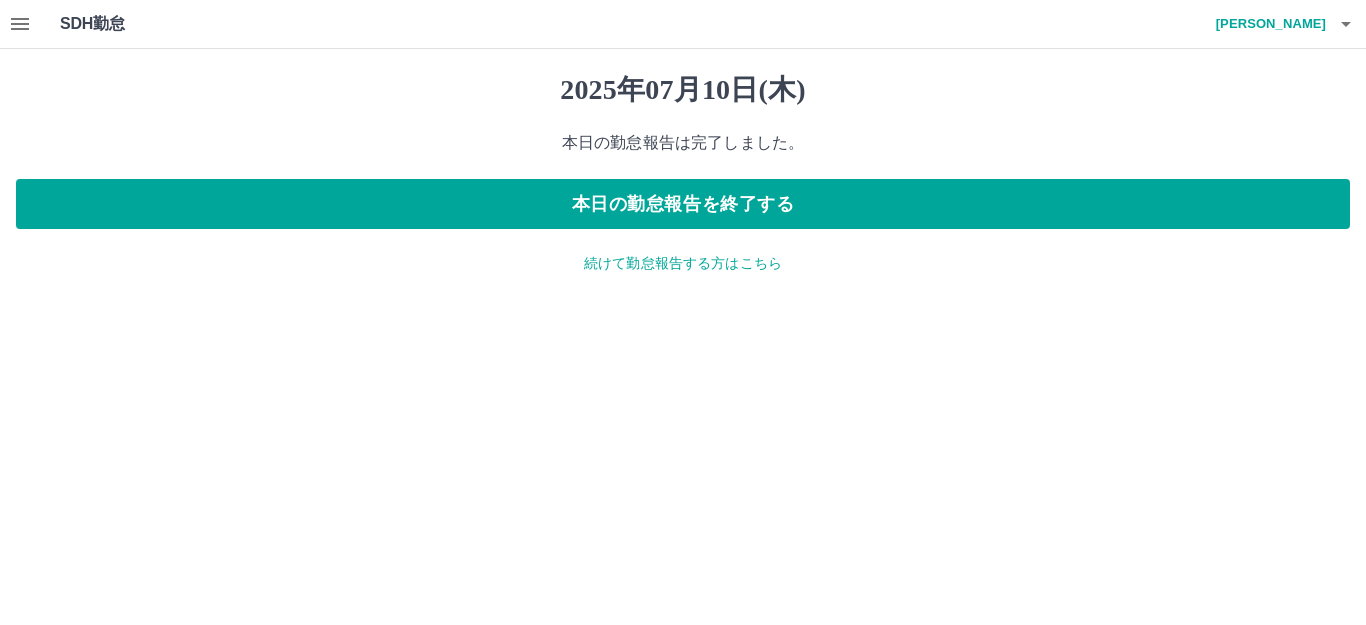 click on "続けて勤怠報告する方はこちら" at bounding box center (683, 263) 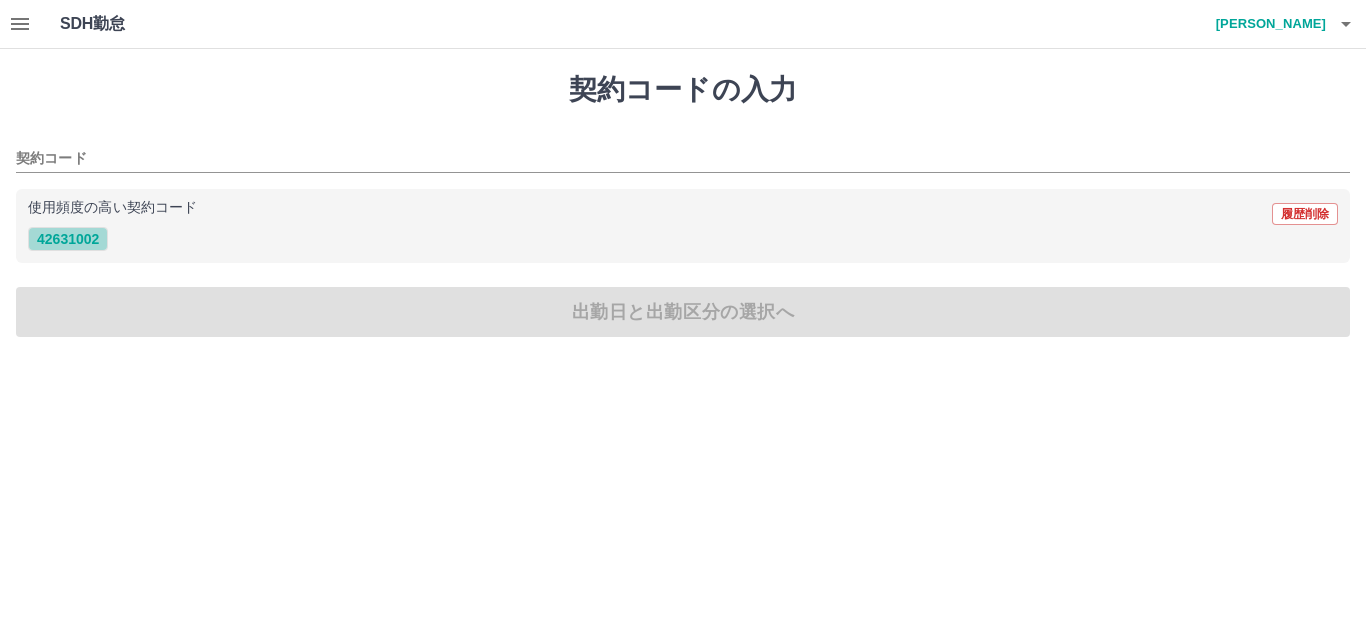 click on "42631002" at bounding box center [68, 239] 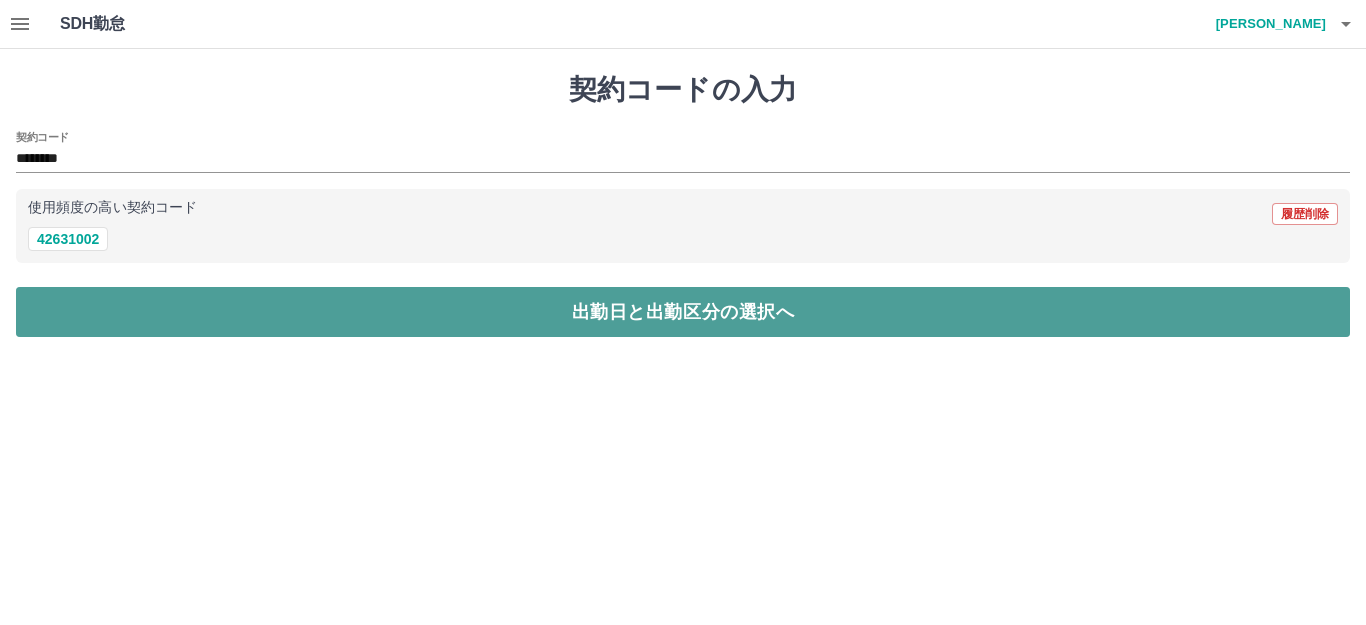 click on "出勤日と出勤区分の選択へ" at bounding box center (683, 312) 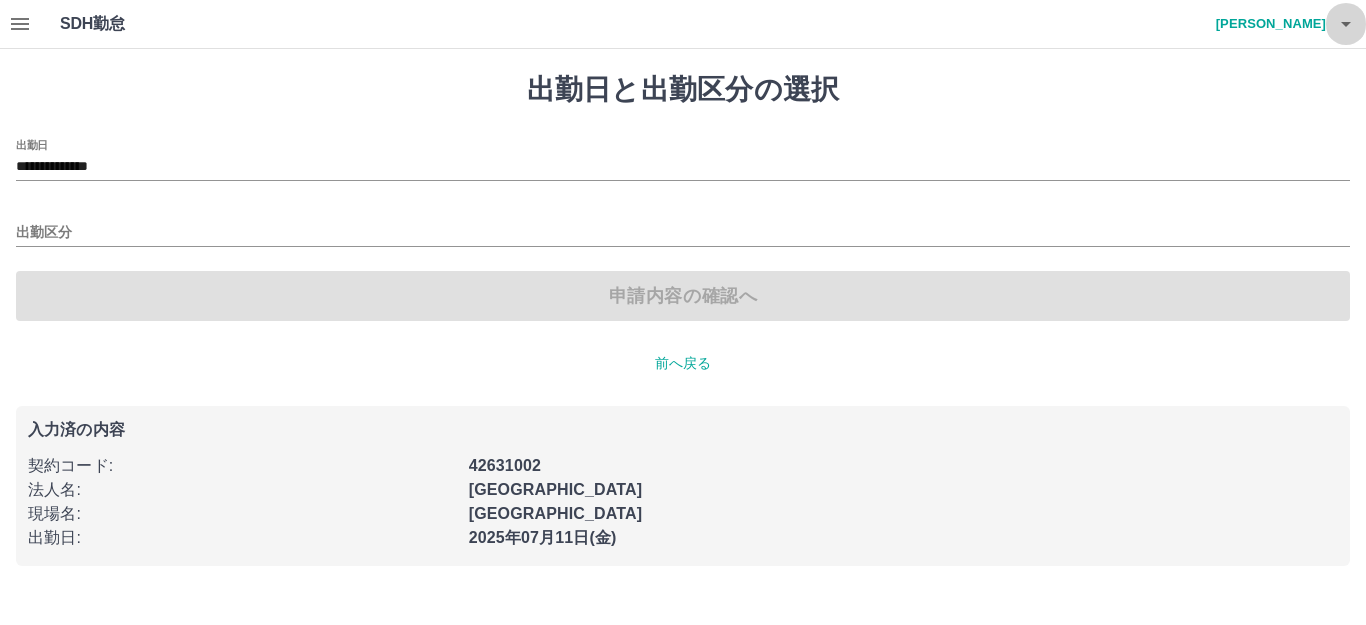 click 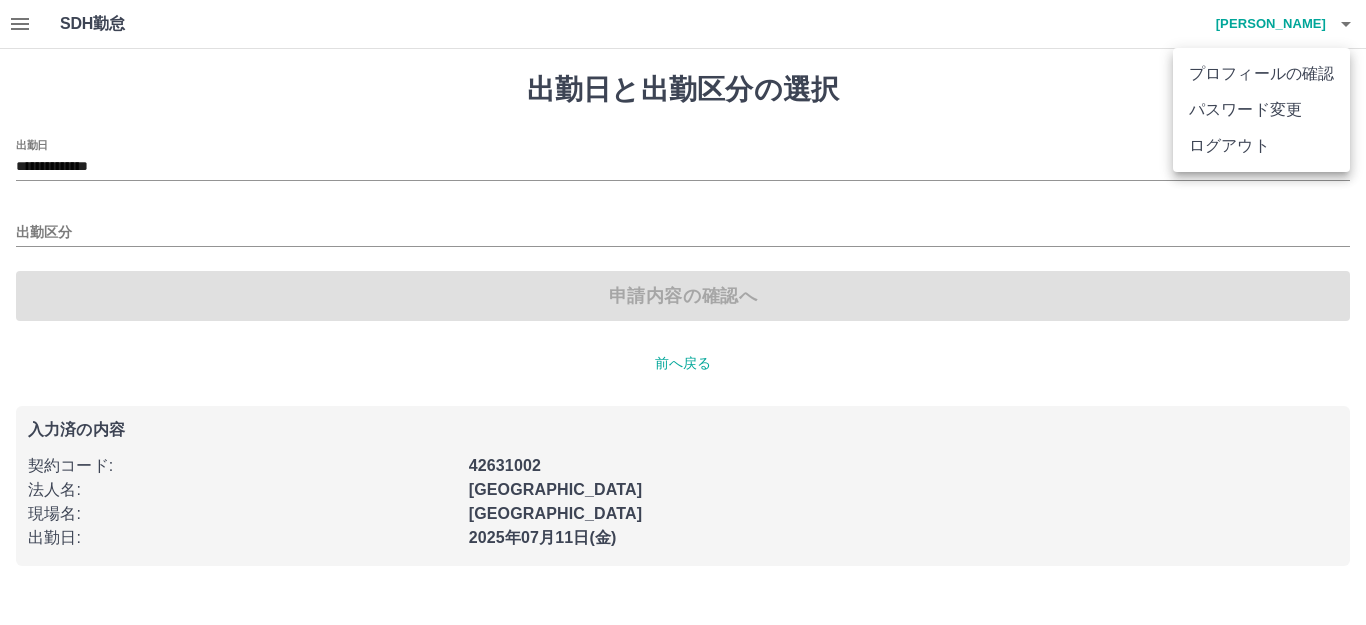click at bounding box center [683, 312] 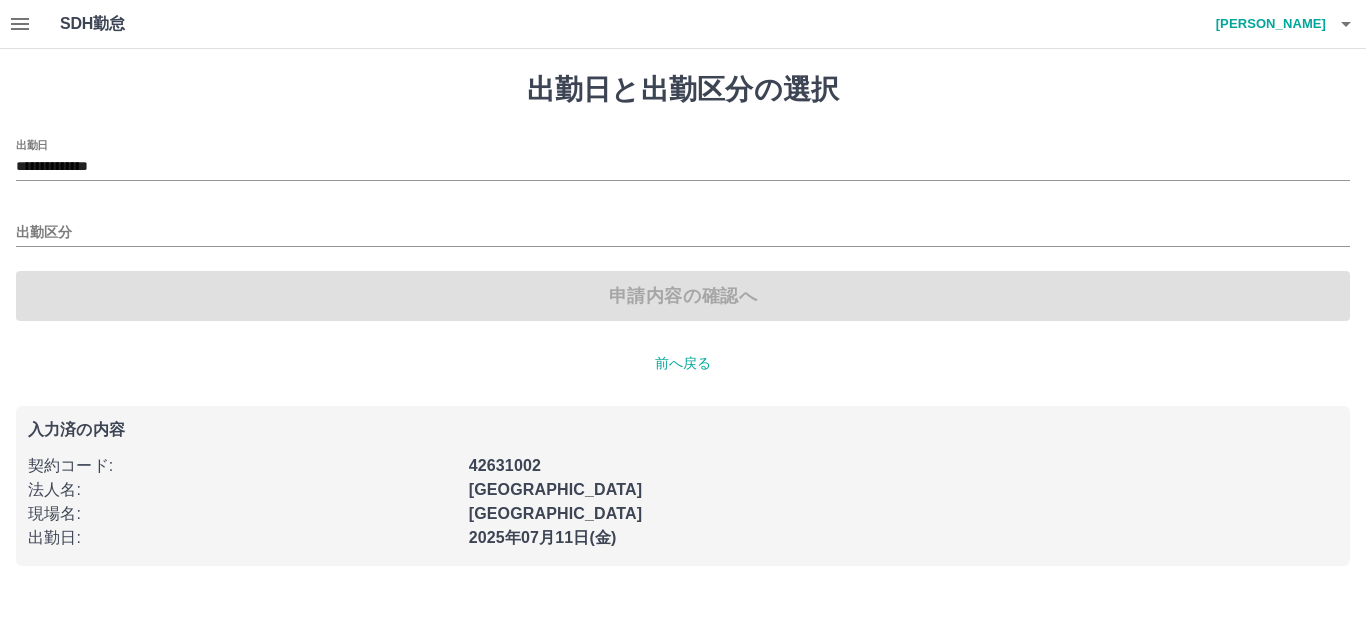 click on "成平　桂子" at bounding box center (1266, 24) 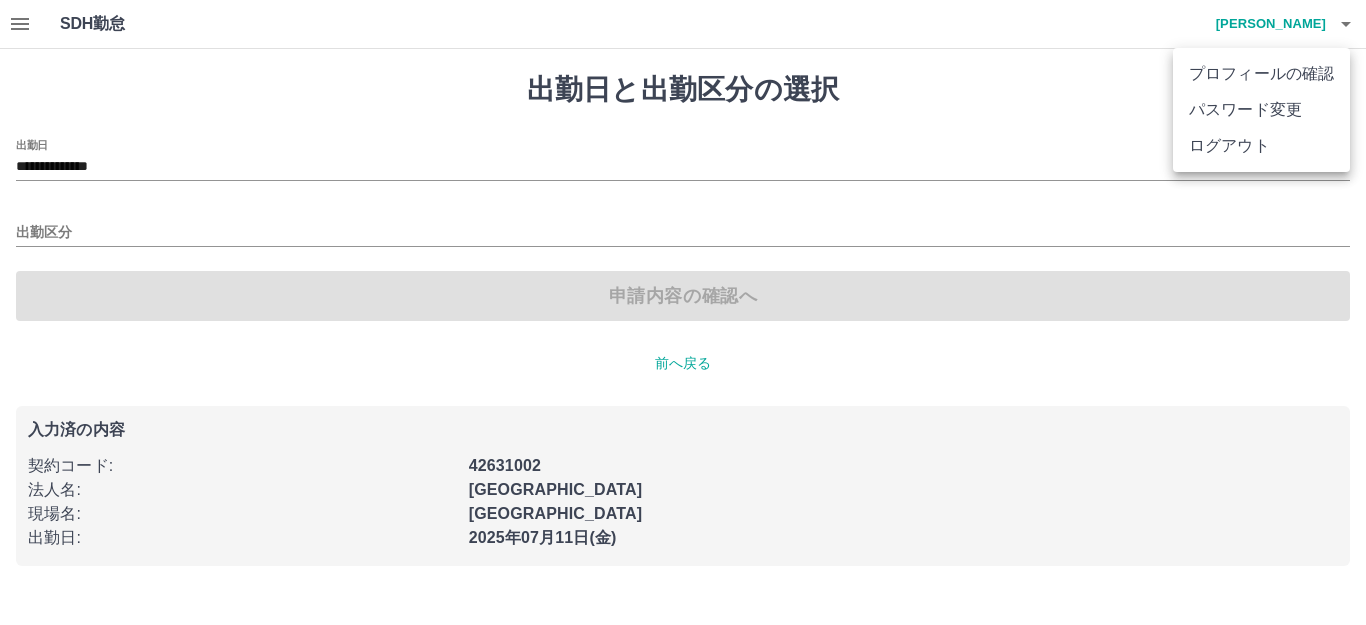 click on "プロフィールの確認" at bounding box center (1261, 74) 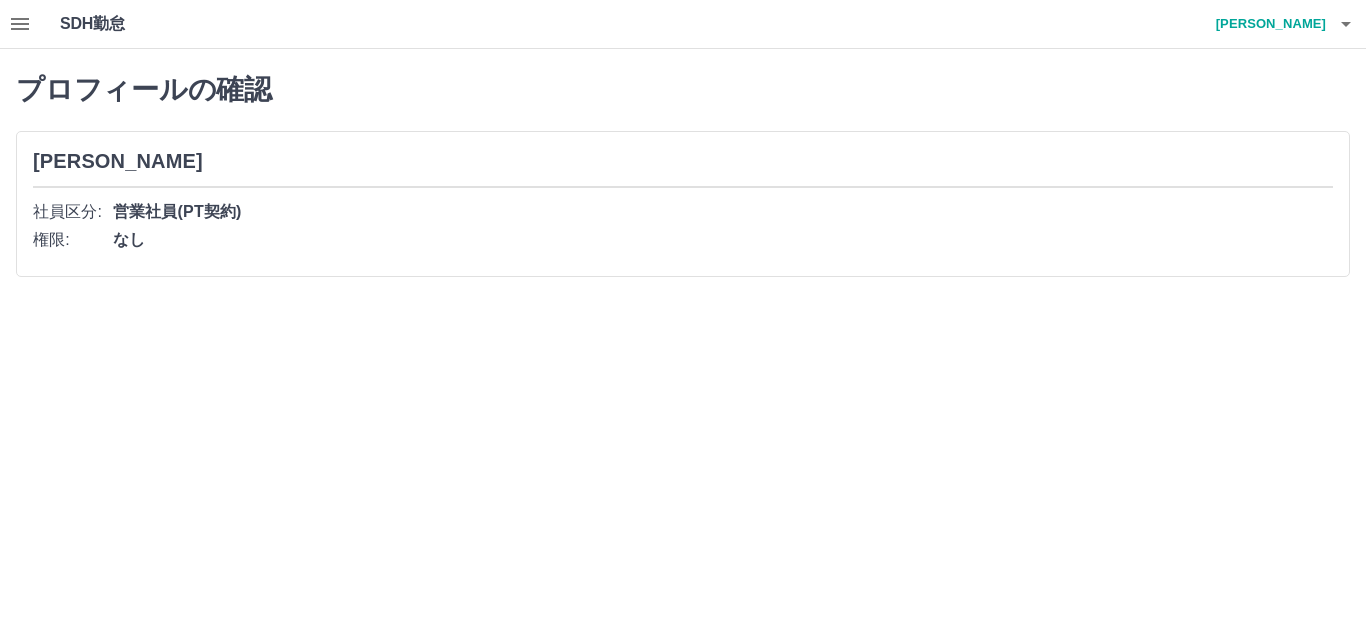 click 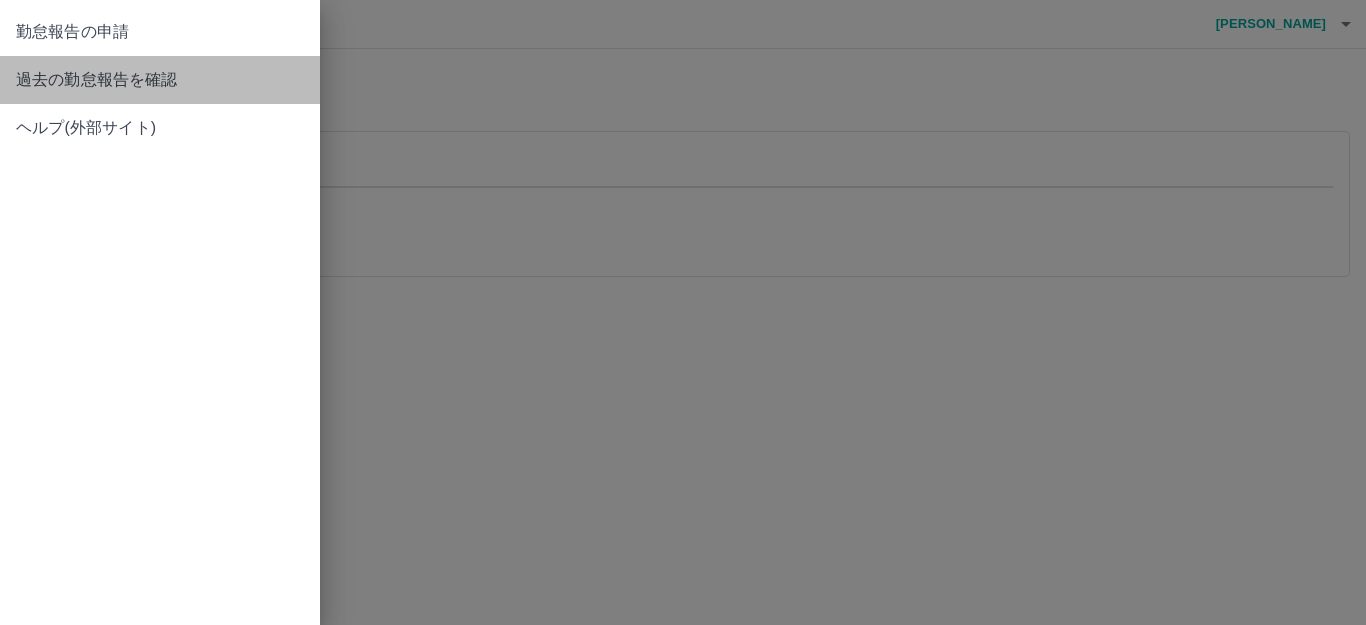 click on "過去の勤怠報告を確認" at bounding box center (160, 80) 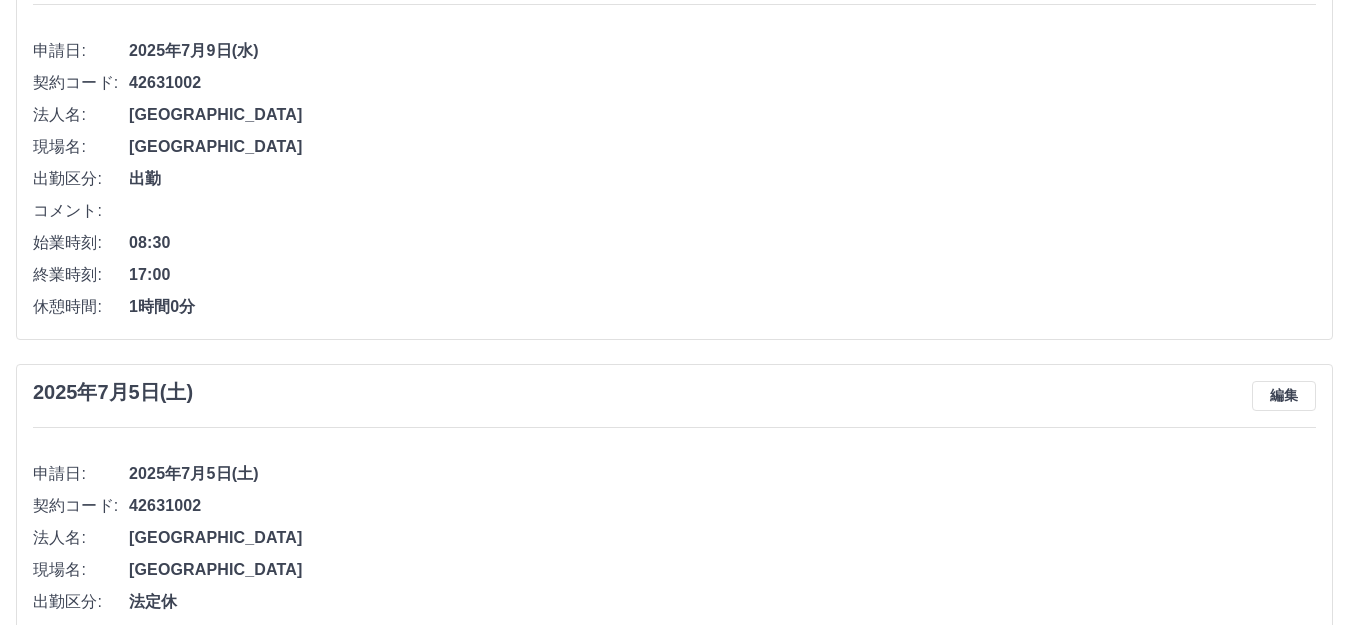 scroll, scrollTop: 573, scrollLeft: 0, axis: vertical 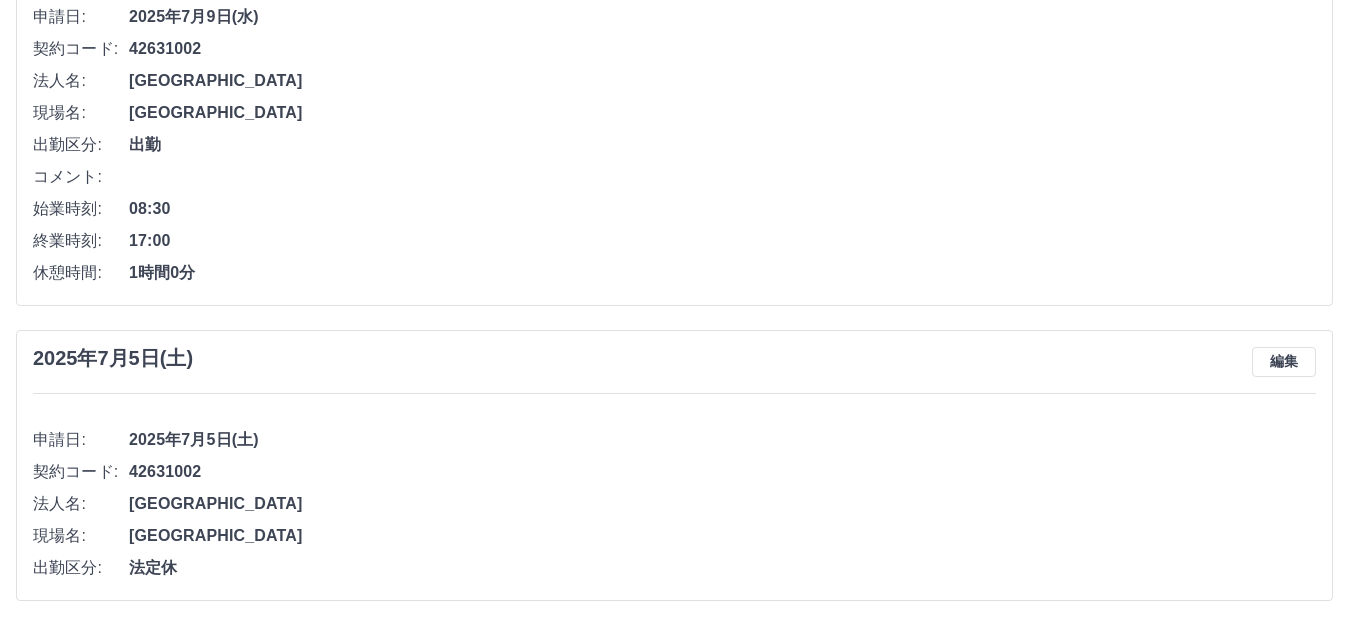click on "08:30" at bounding box center [722, 209] 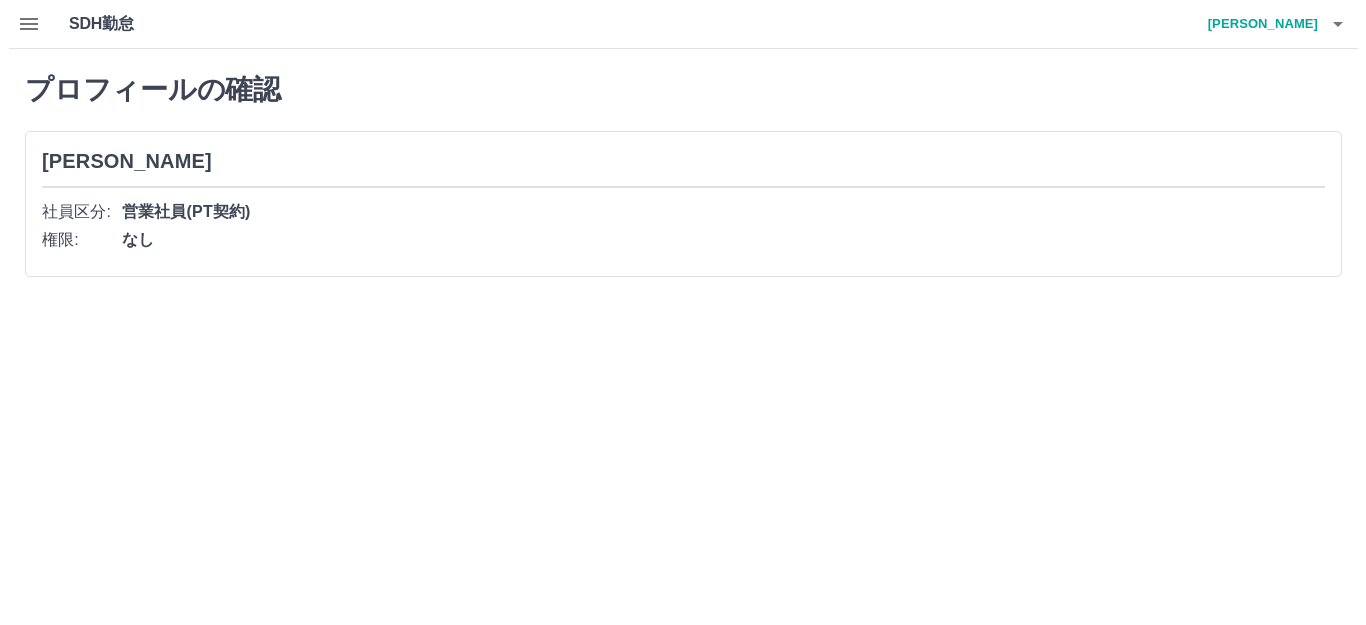 scroll, scrollTop: 0, scrollLeft: 0, axis: both 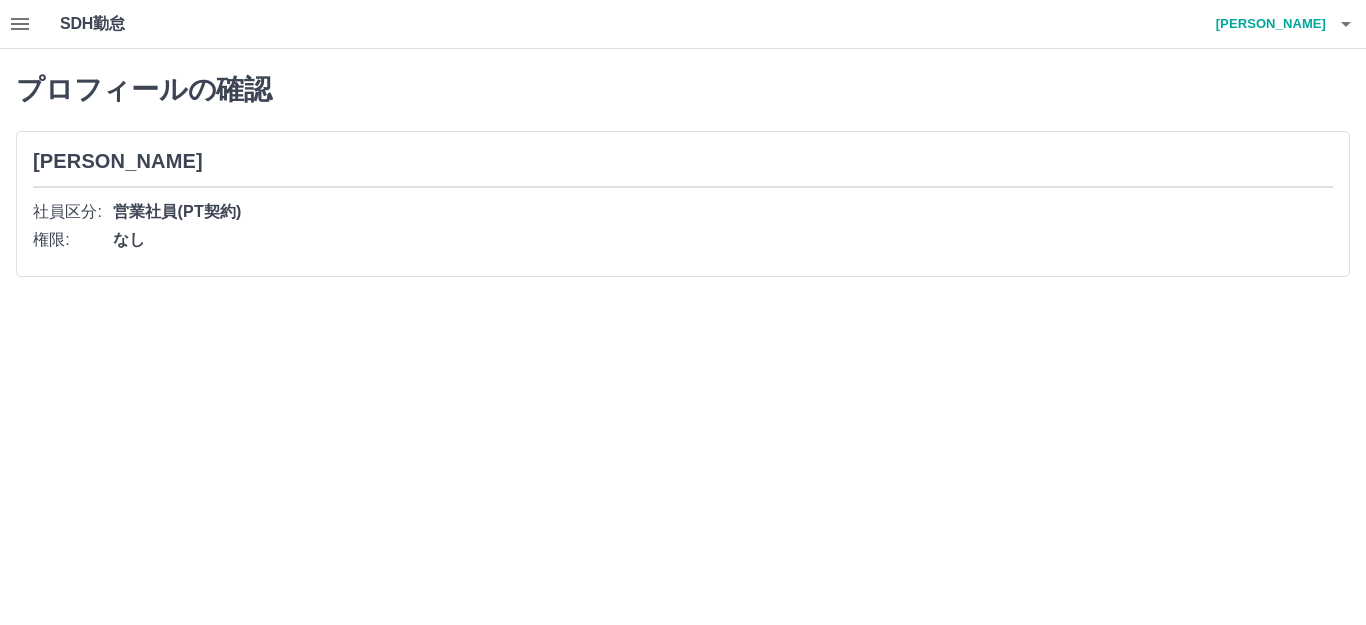 click 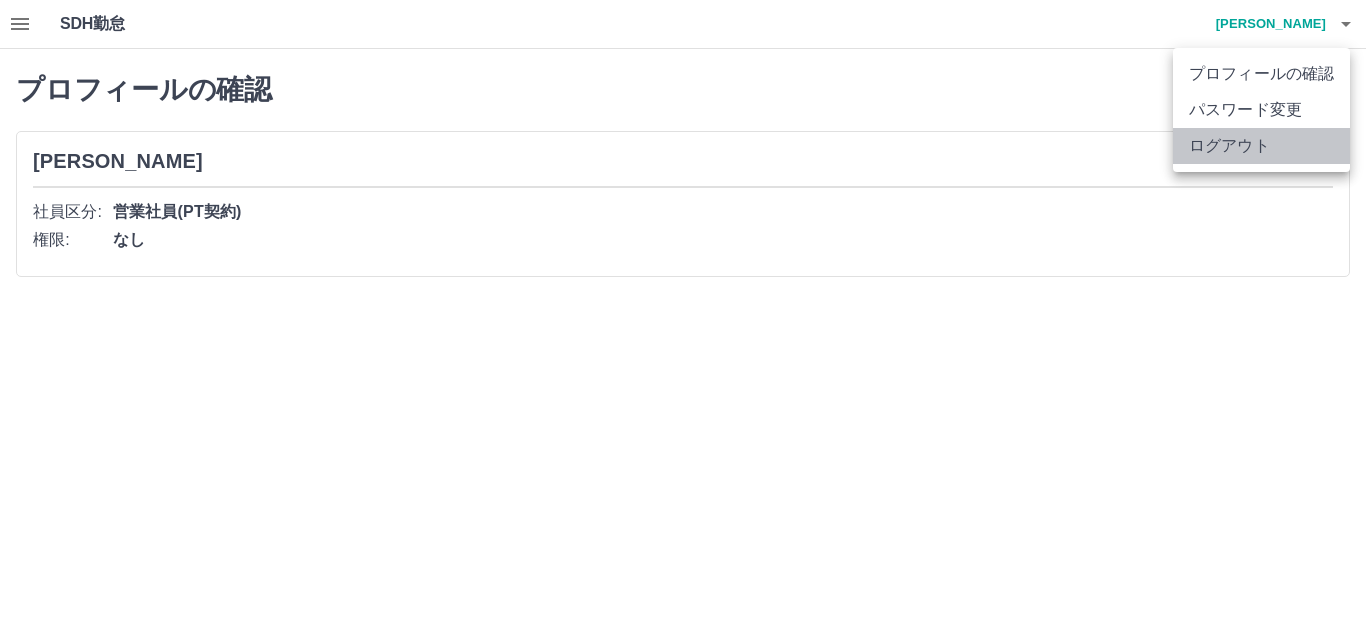 click on "ログアウト" at bounding box center (1261, 146) 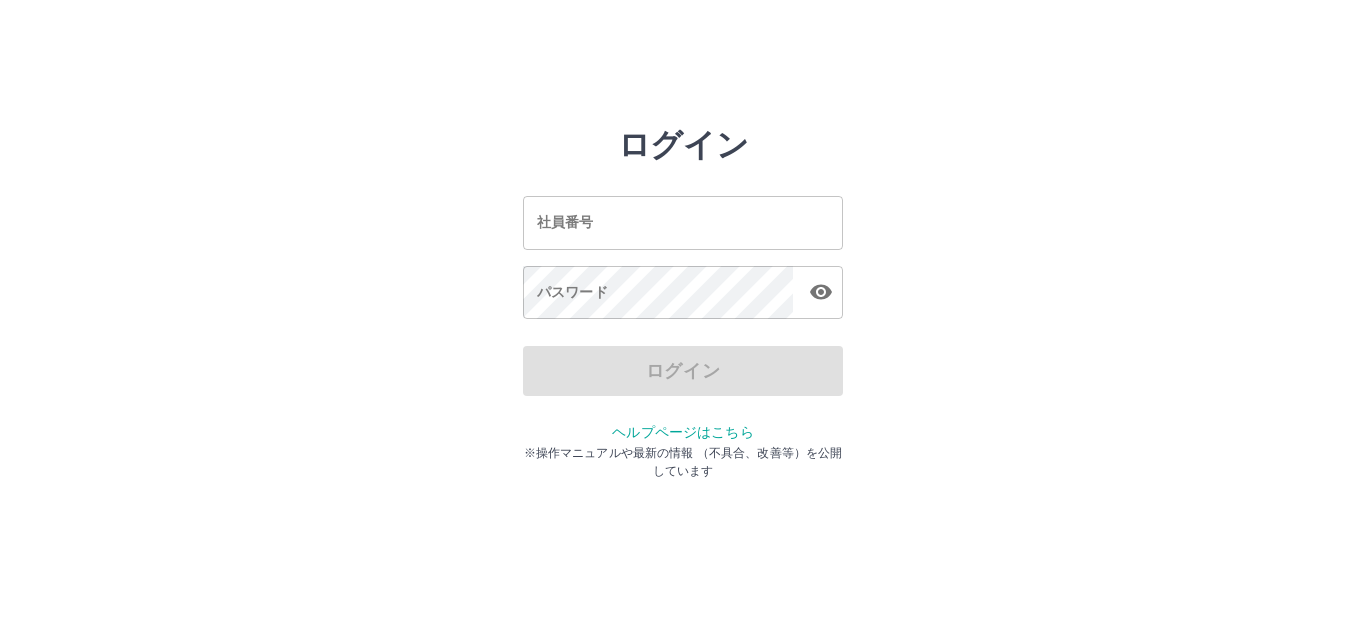 scroll, scrollTop: 0, scrollLeft: 0, axis: both 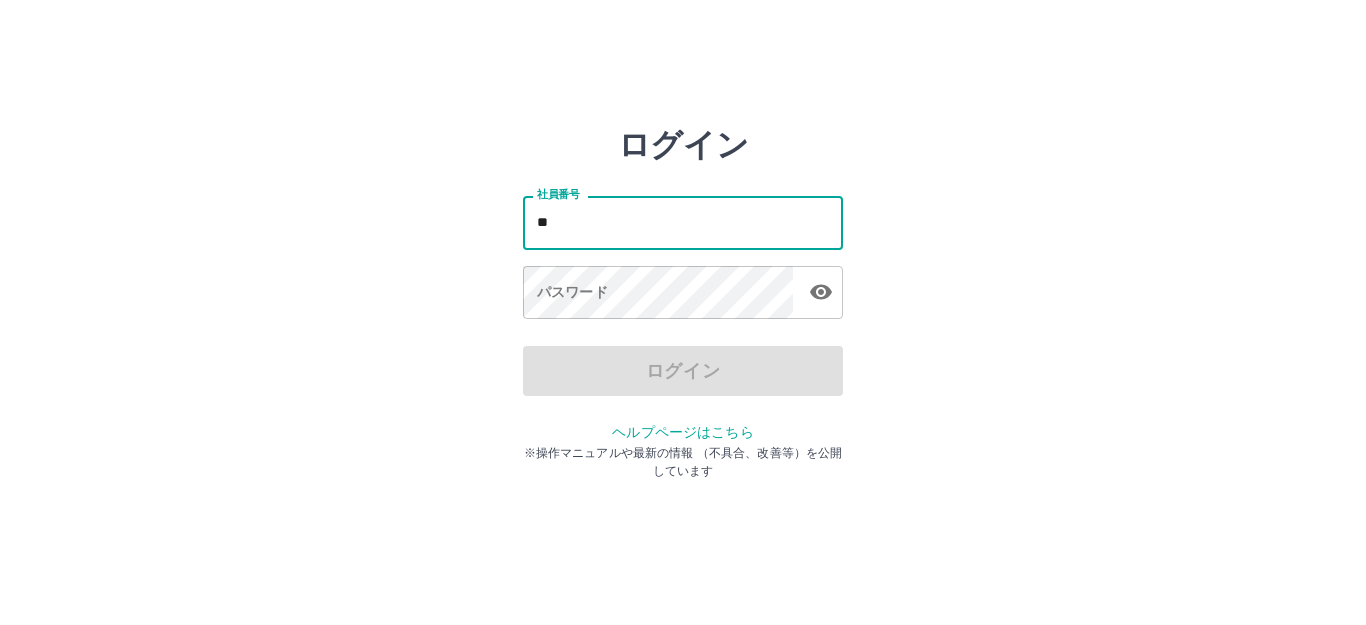 type on "*" 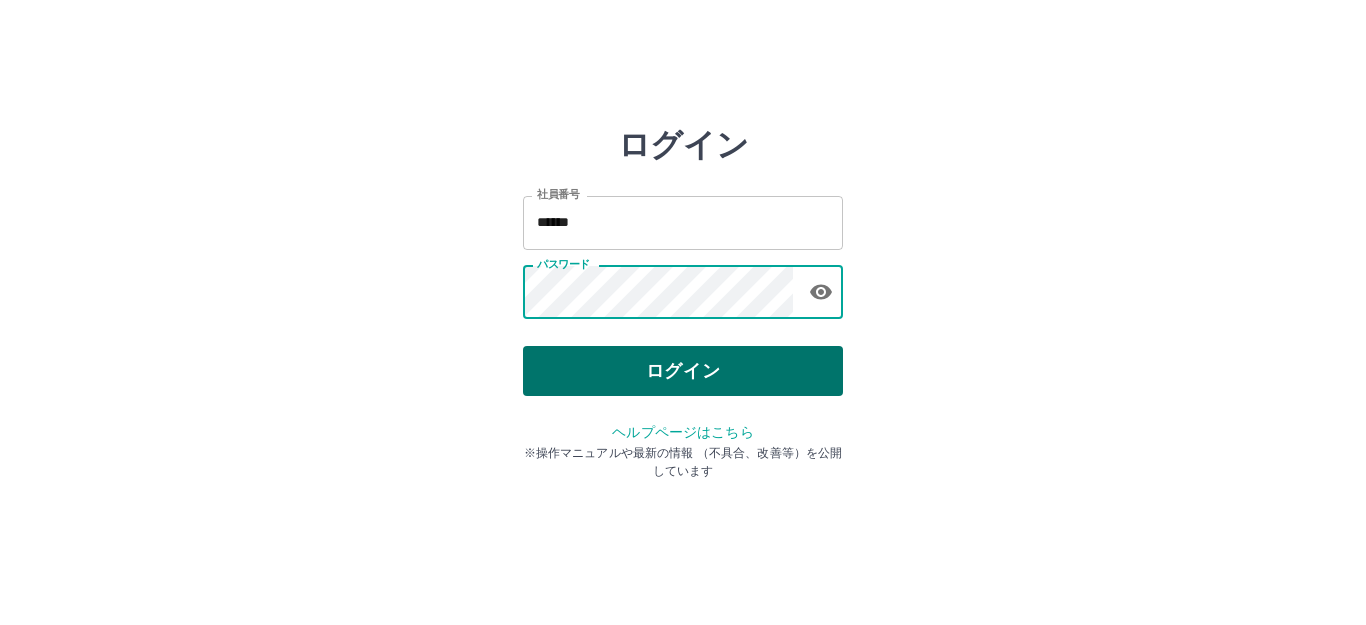 click on "ログイン" at bounding box center [683, 371] 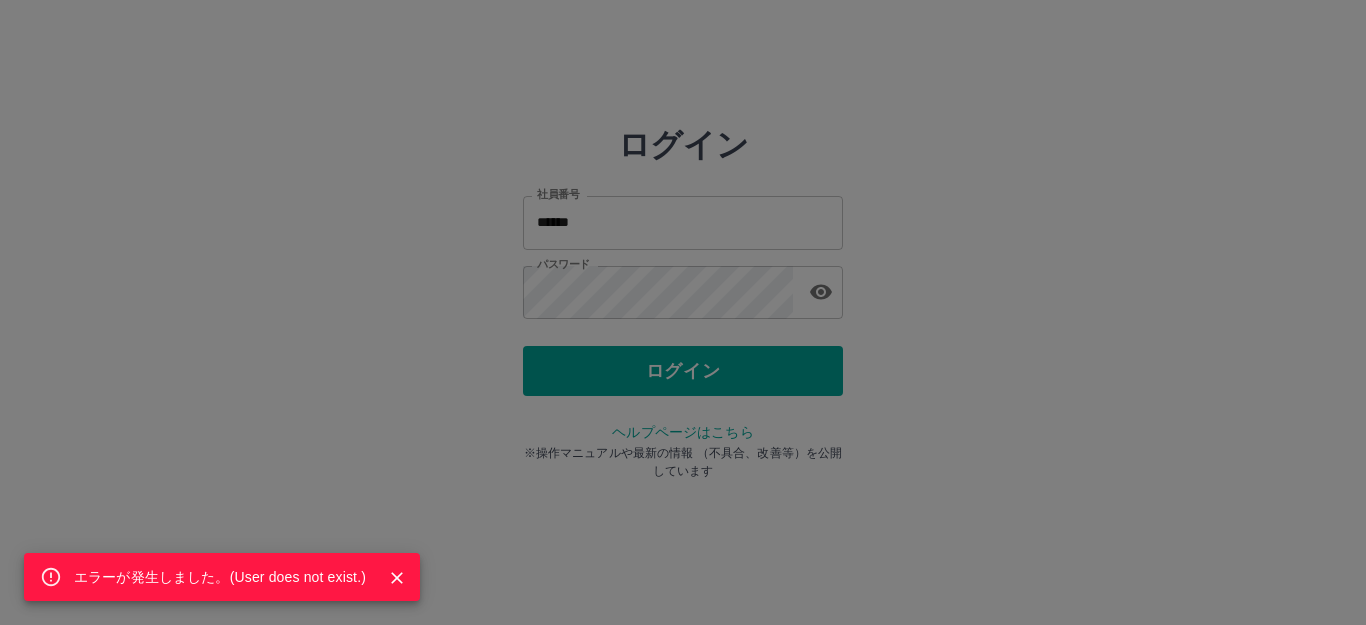 click on "エラーが発生しました。( User does not exist. )" at bounding box center (683, 312) 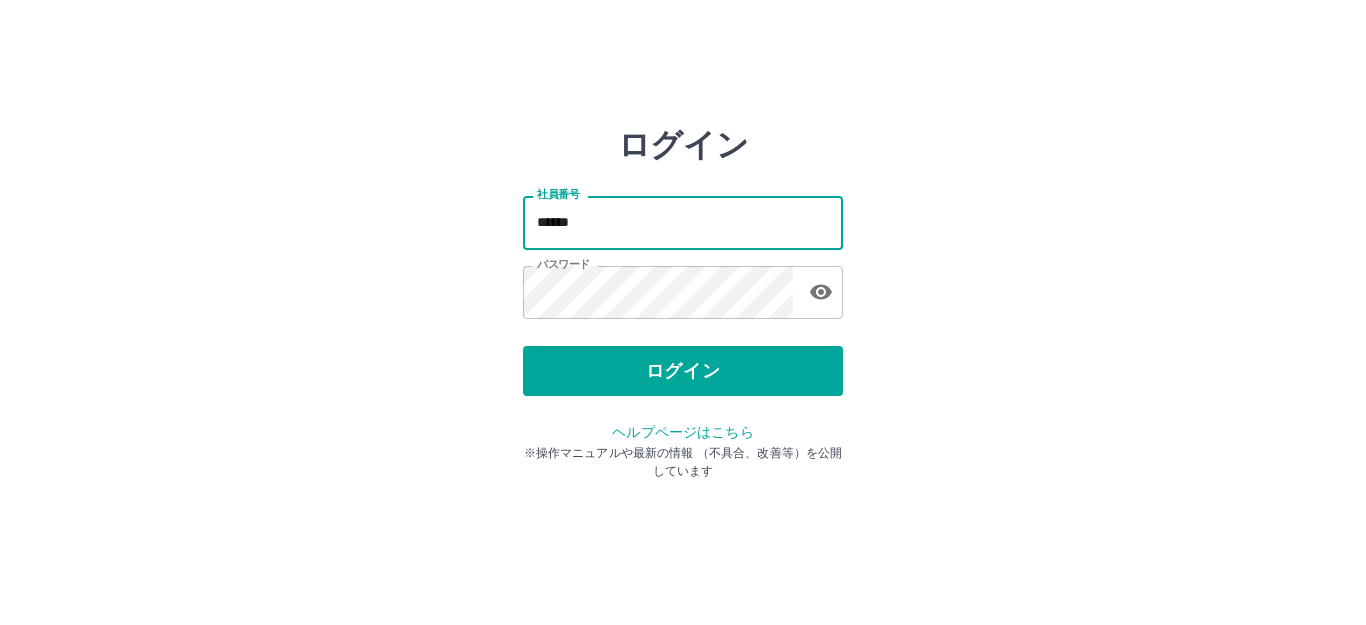click on "******" at bounding box center (683, 222) 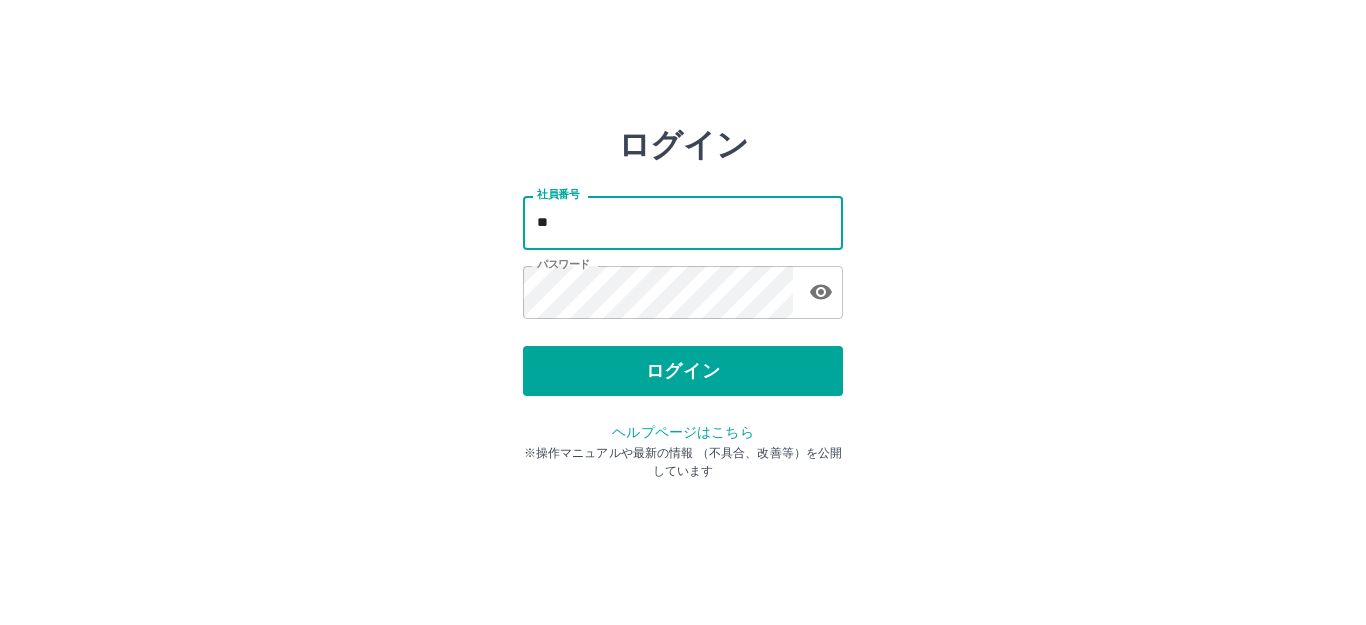 type on "*" 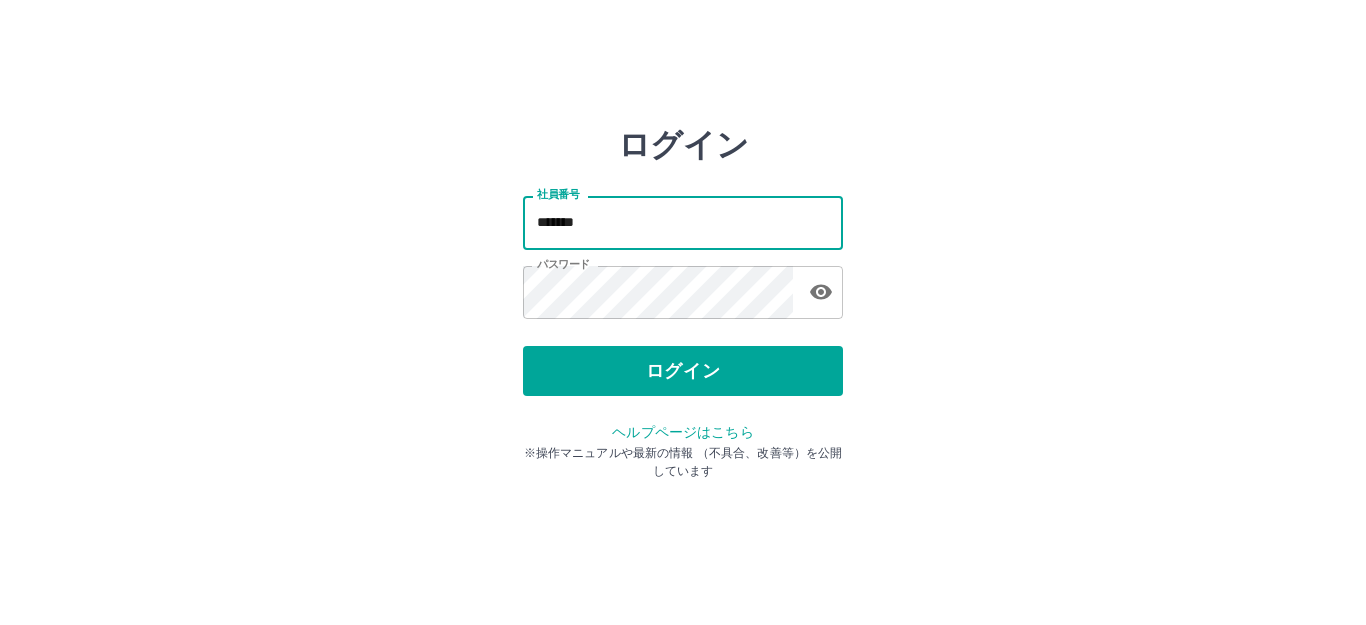 type on "*******" 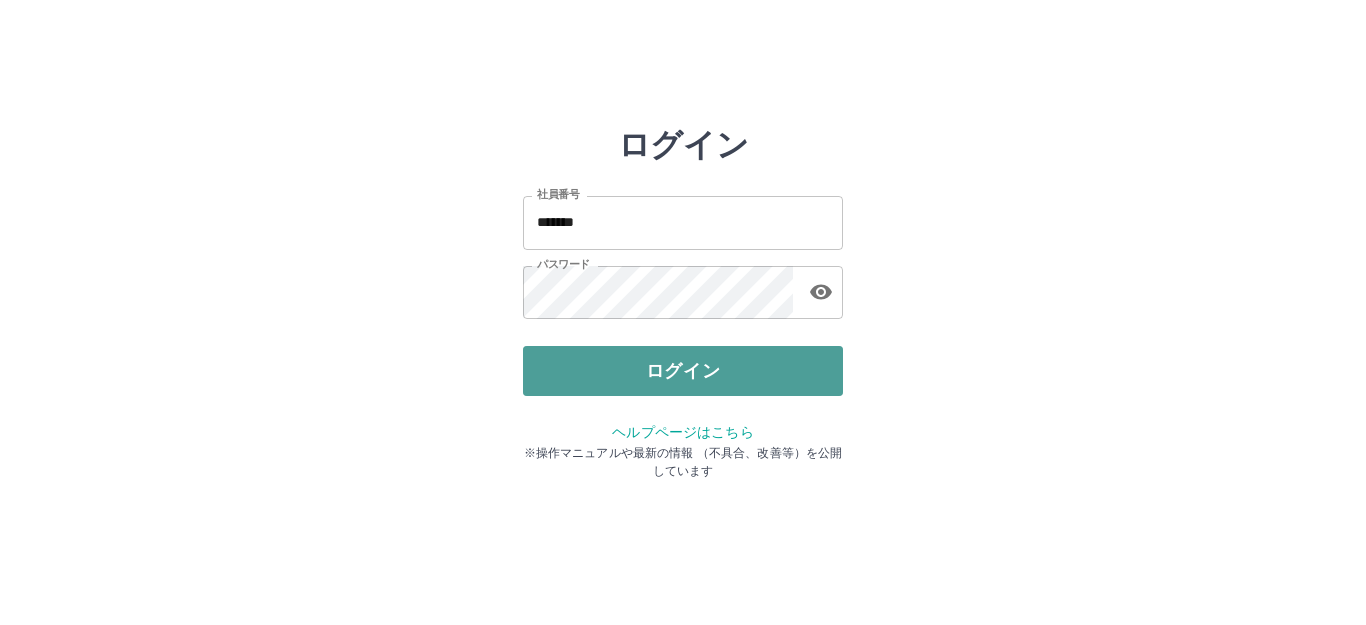 click on "ログイン" at bounding box center [683, 371] 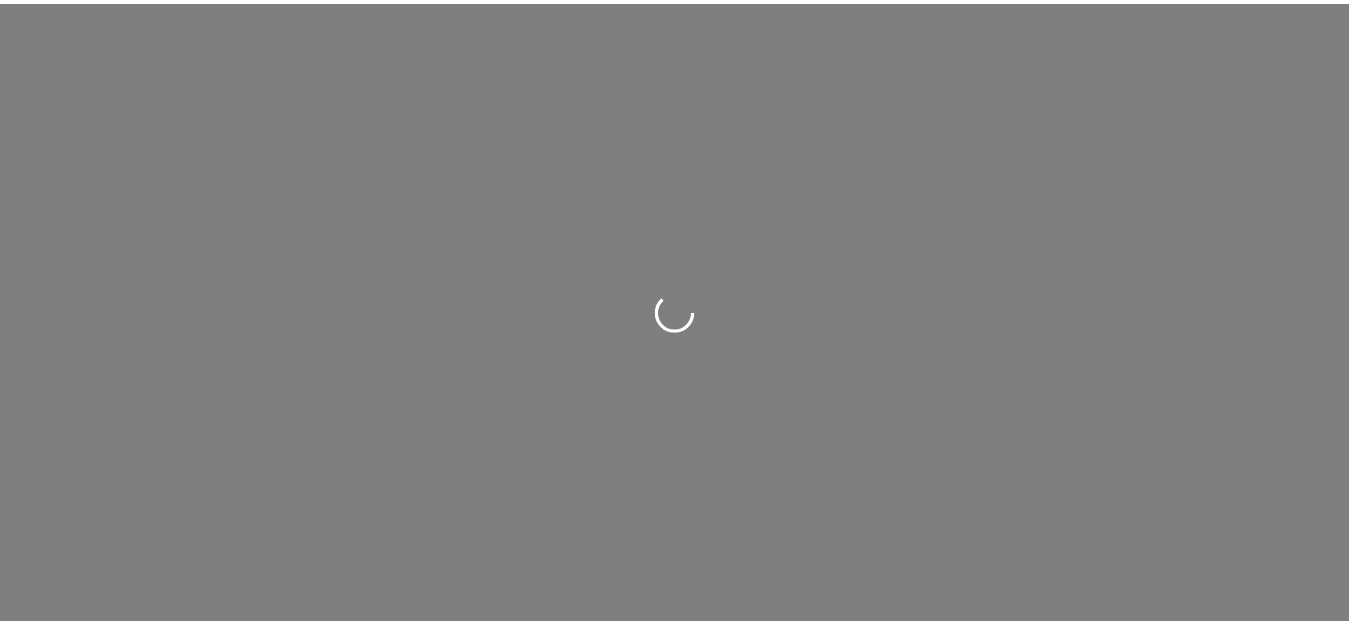 scroll, scrollTop: 0, scrollLeft: 0, axis: both 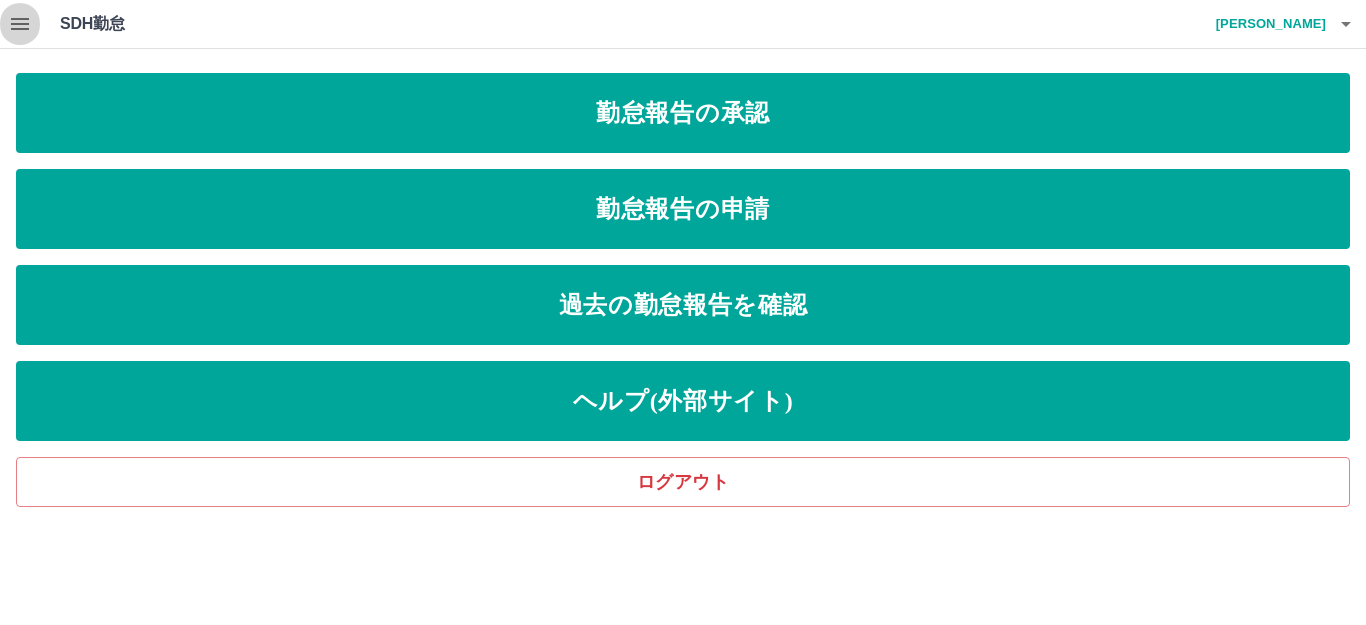 click 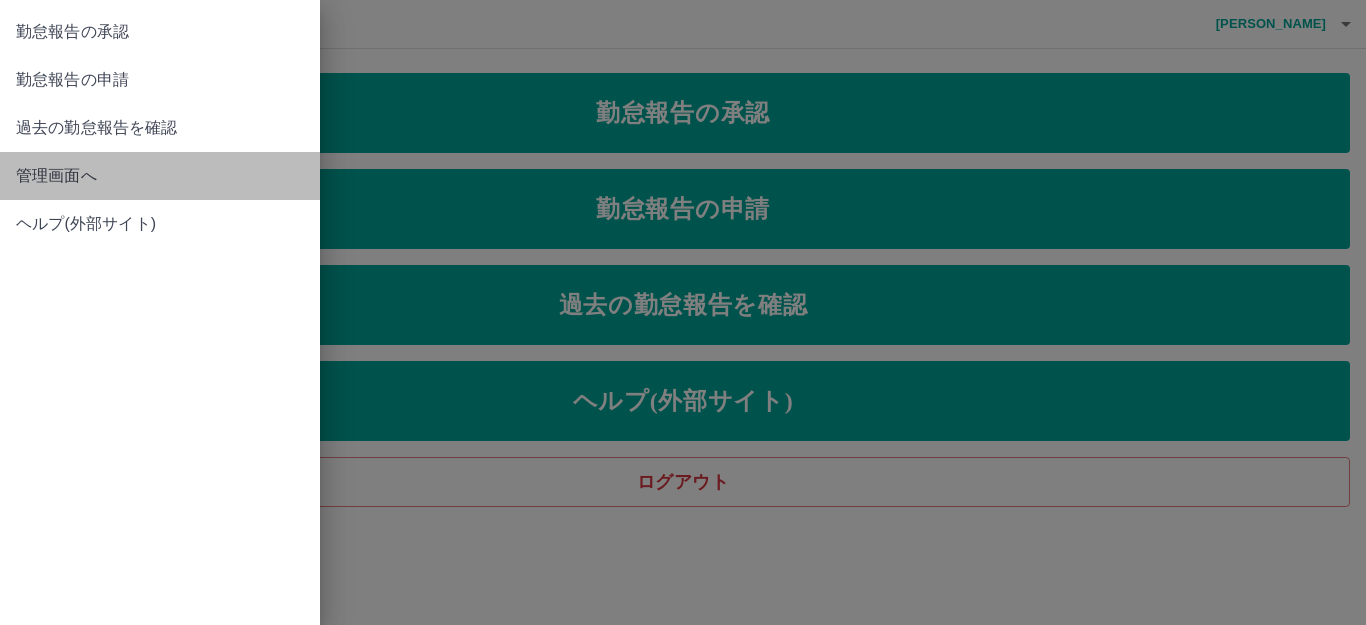 click on "管理画面へ" at bounding box center (160, 176) 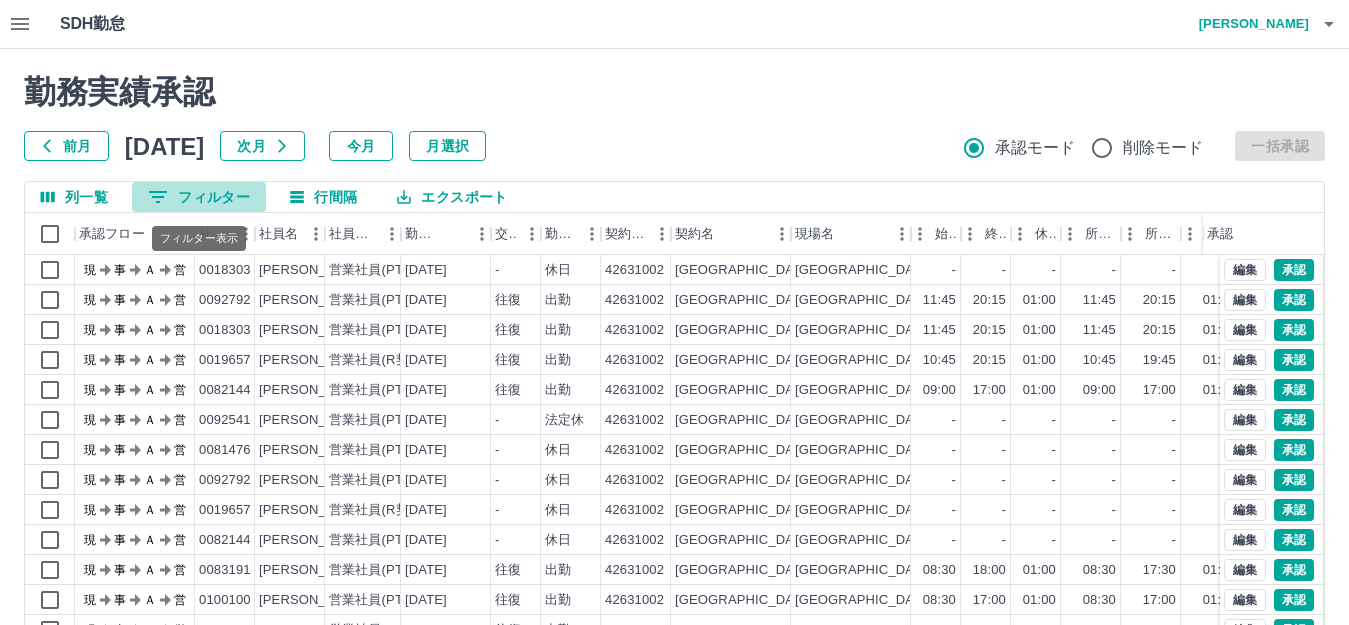 click on "0 フィルター" at bounding box center (199, 197) 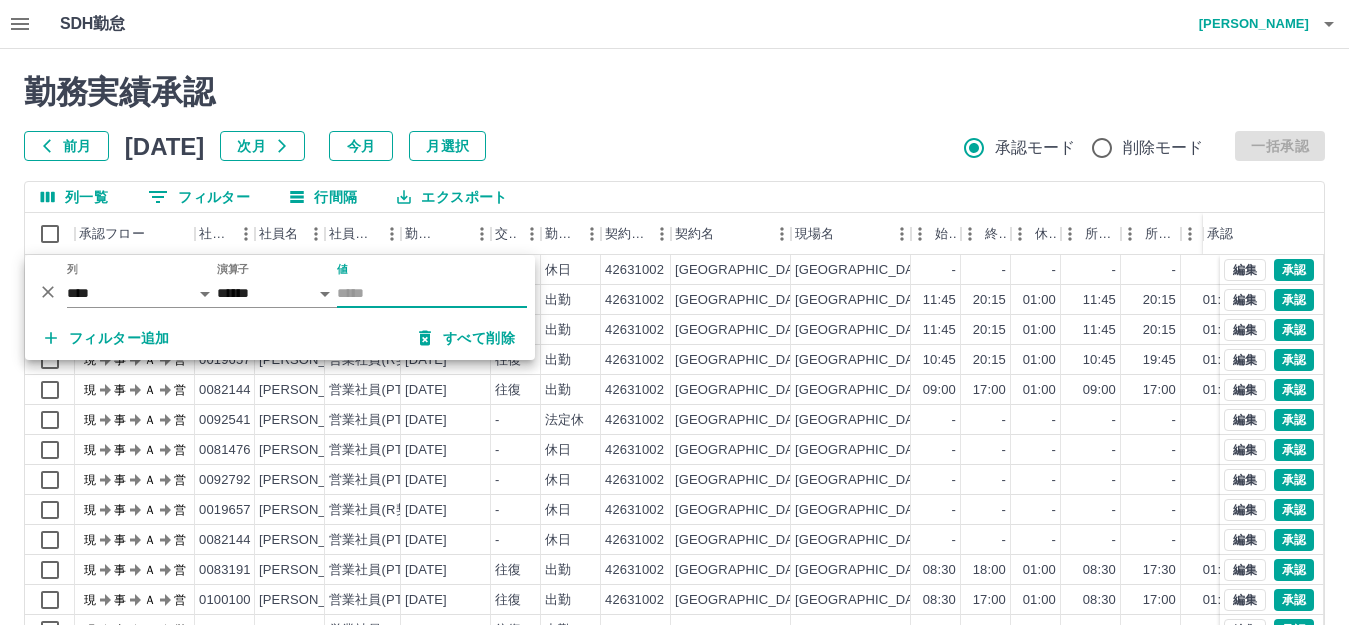 click on "値" at bounding box center [432, 293] 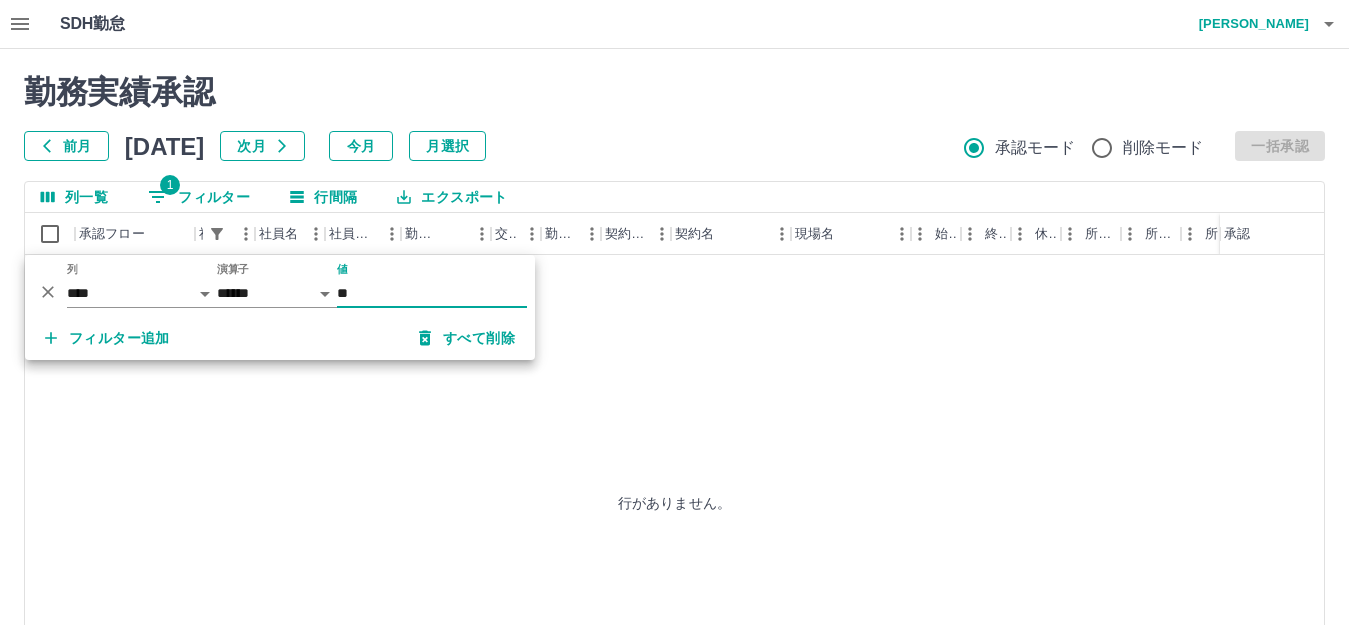 type on "**" 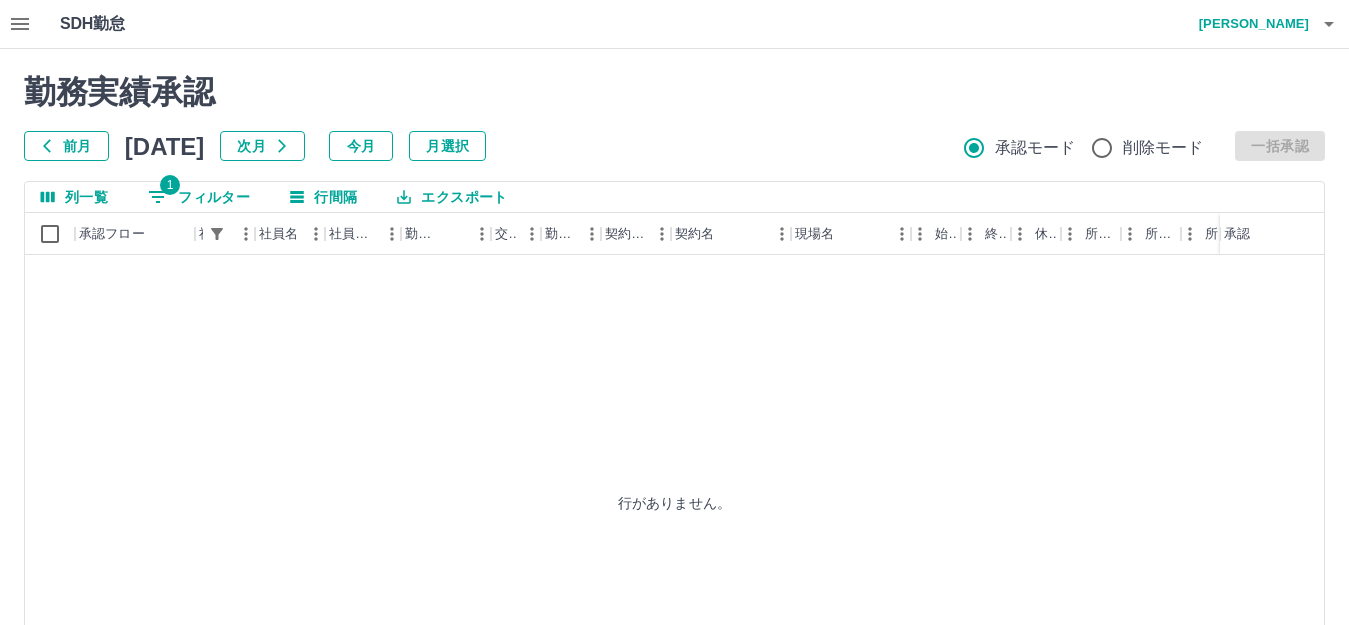 click 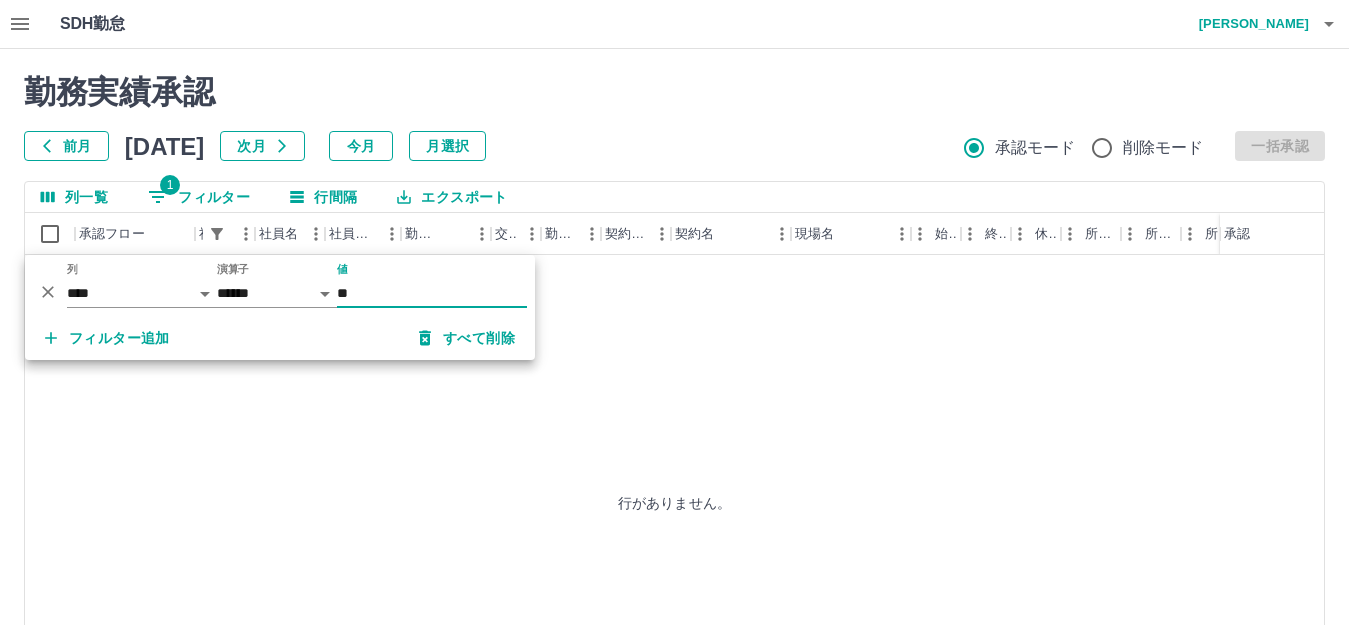 drag, startPoint x: 383, startPoint y: 291, endPoint x: 367, endPoint y: 297, distance: 17.088007 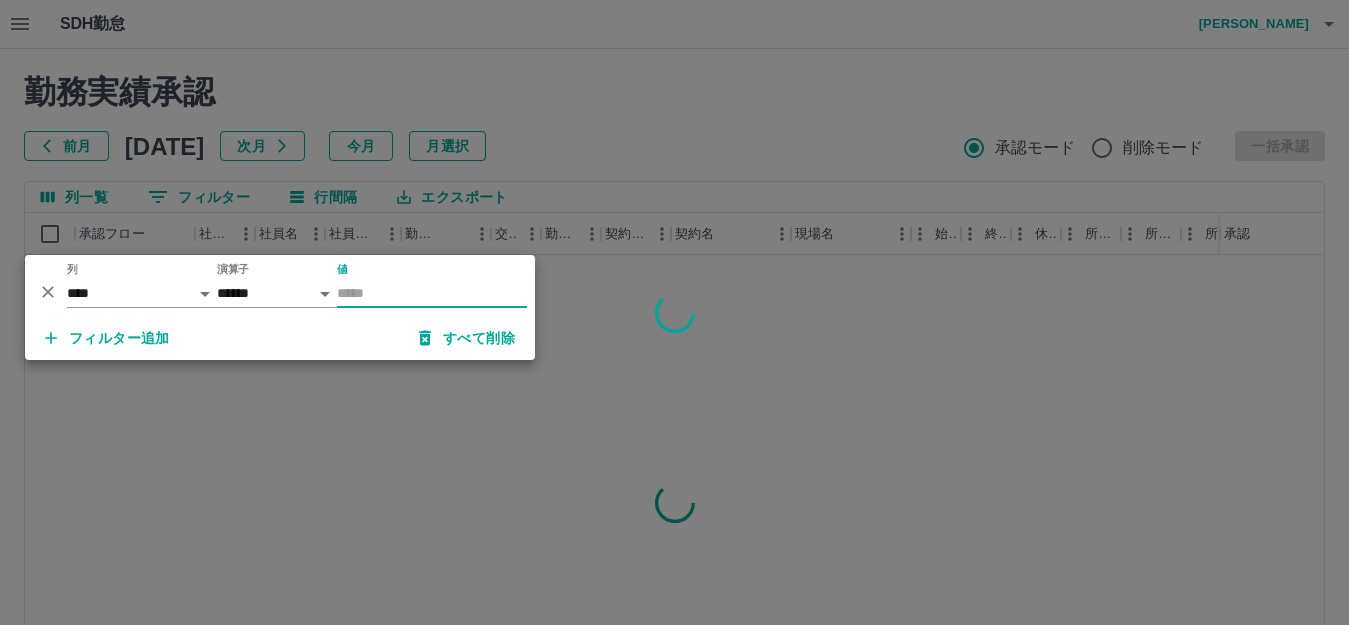 type 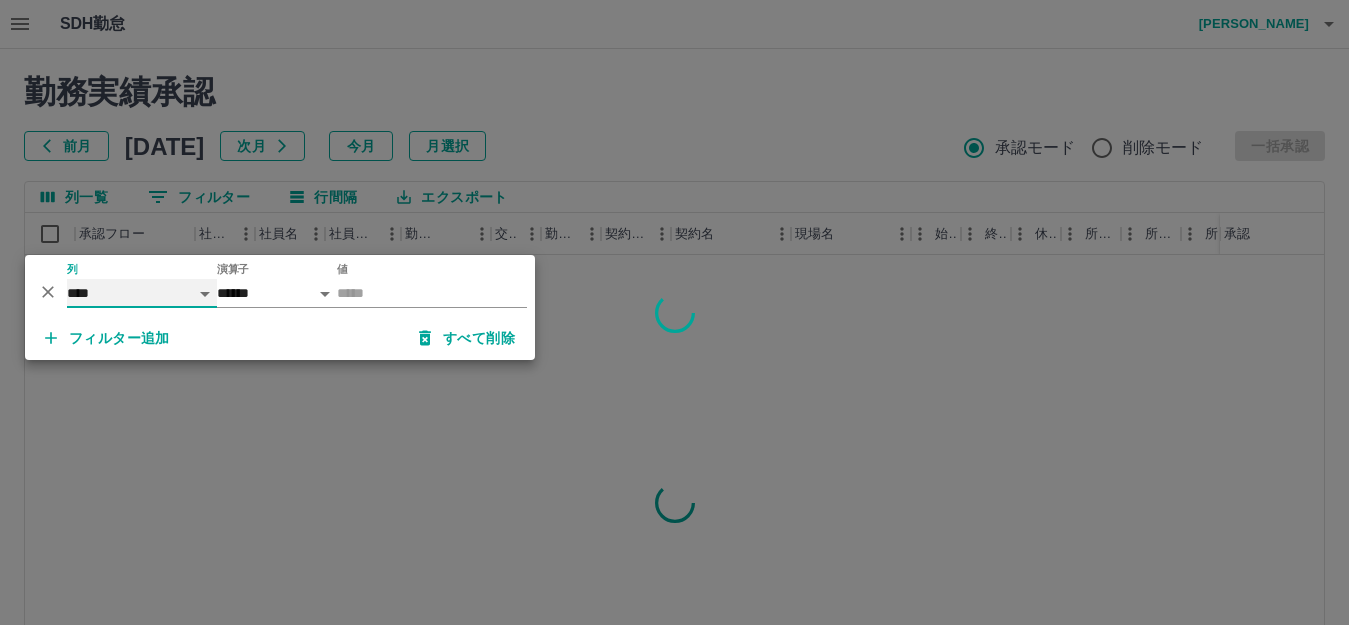 click on "**** *** **** *** *** **** ***** *** *** ** ** ** **** **** **** ** ** *** **** *****" at bounding box center (142, 293) 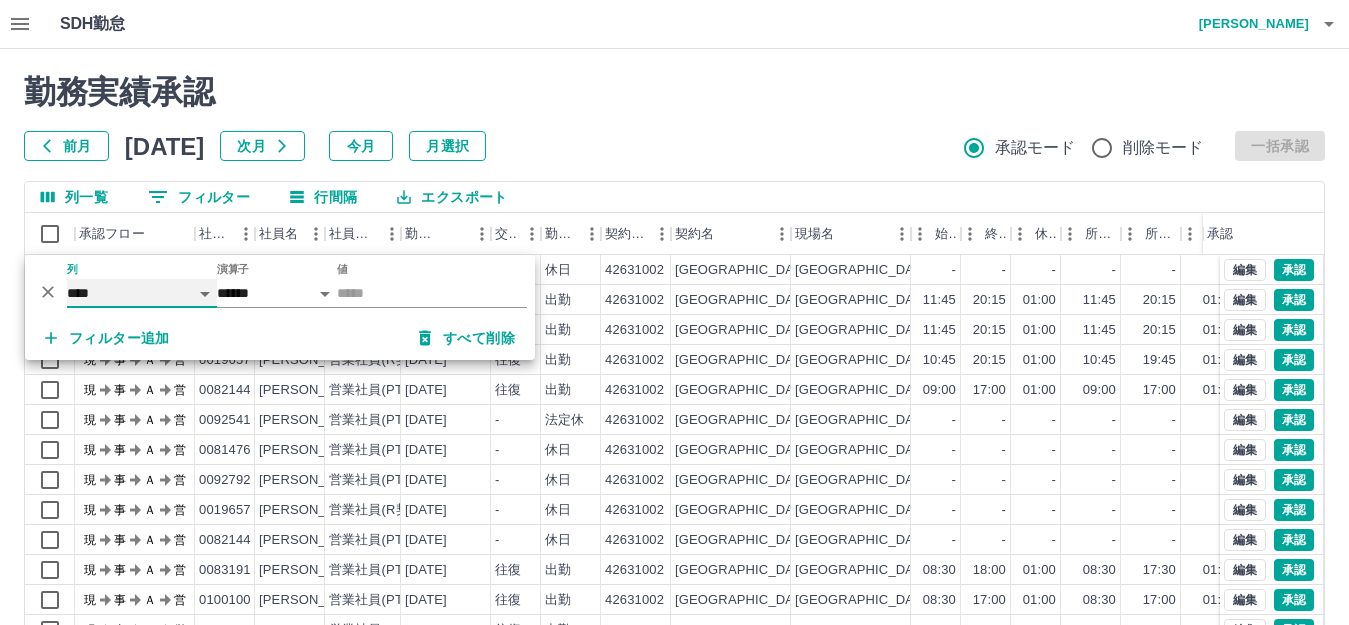 click on "**** *** **** *** *** **** ***** *** *** ** ** ** **** **** **** ** ** *** **** *****" at bounding box center (142, 293) 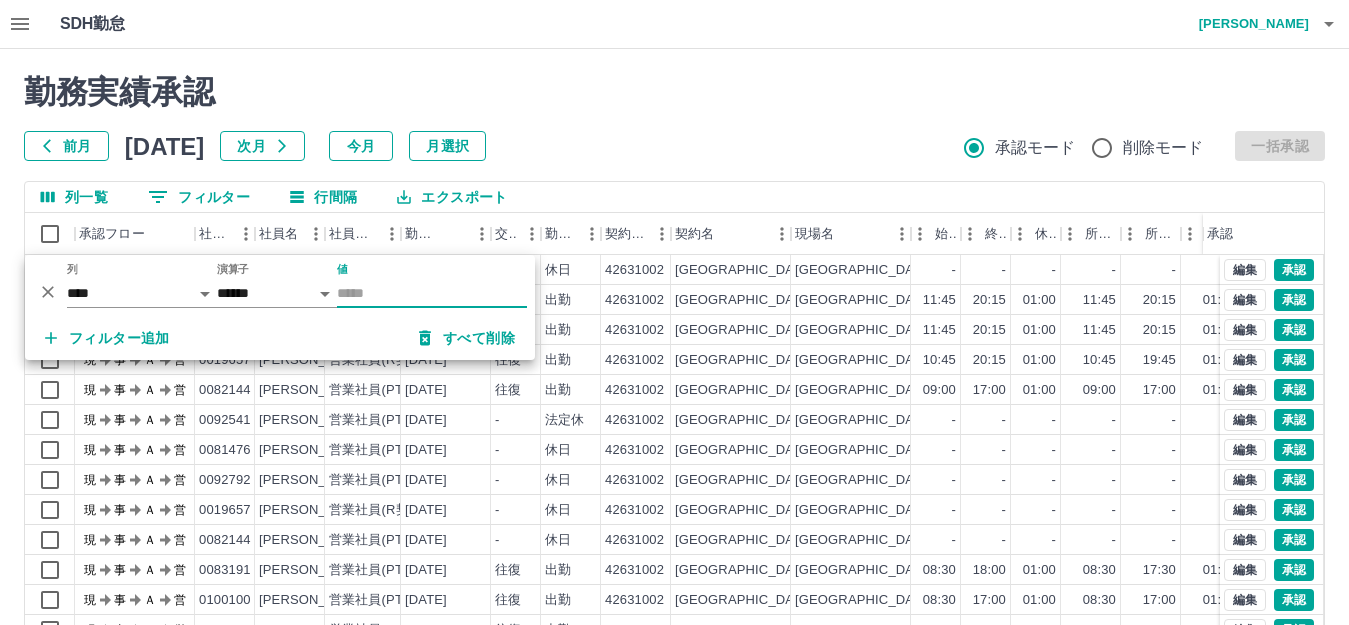 click on "値" at bounding box center (432, 293) 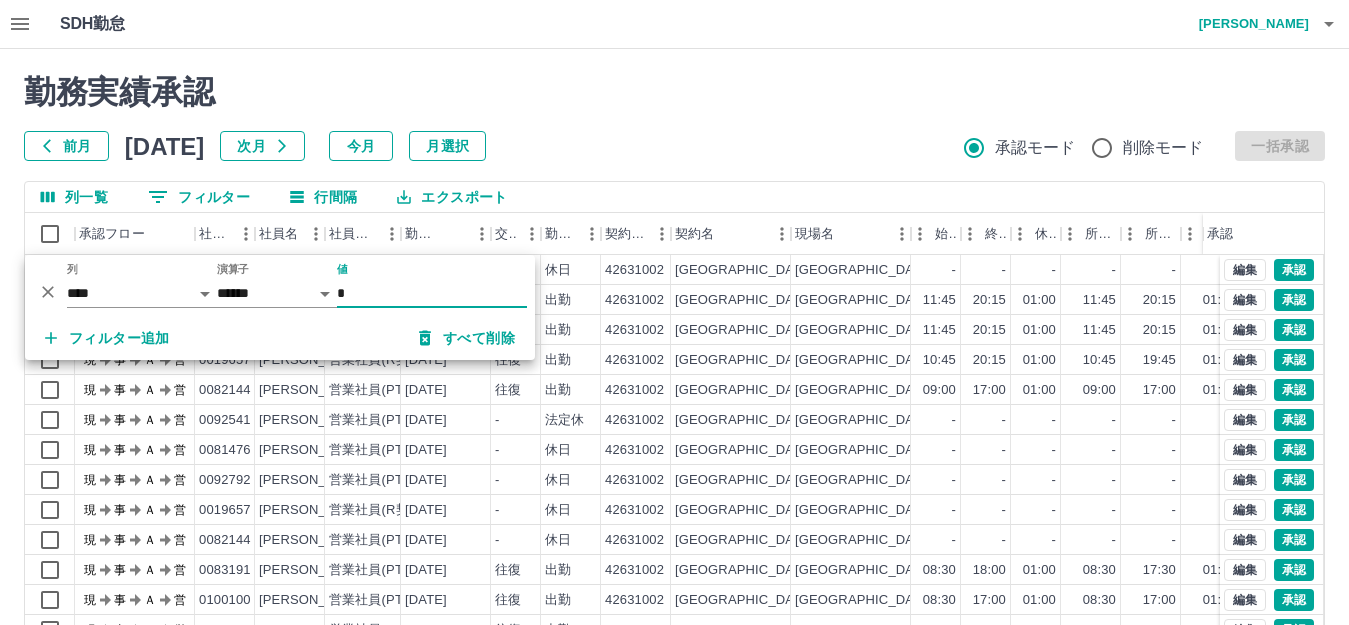 click on "*" at bounding box center [432, 293] 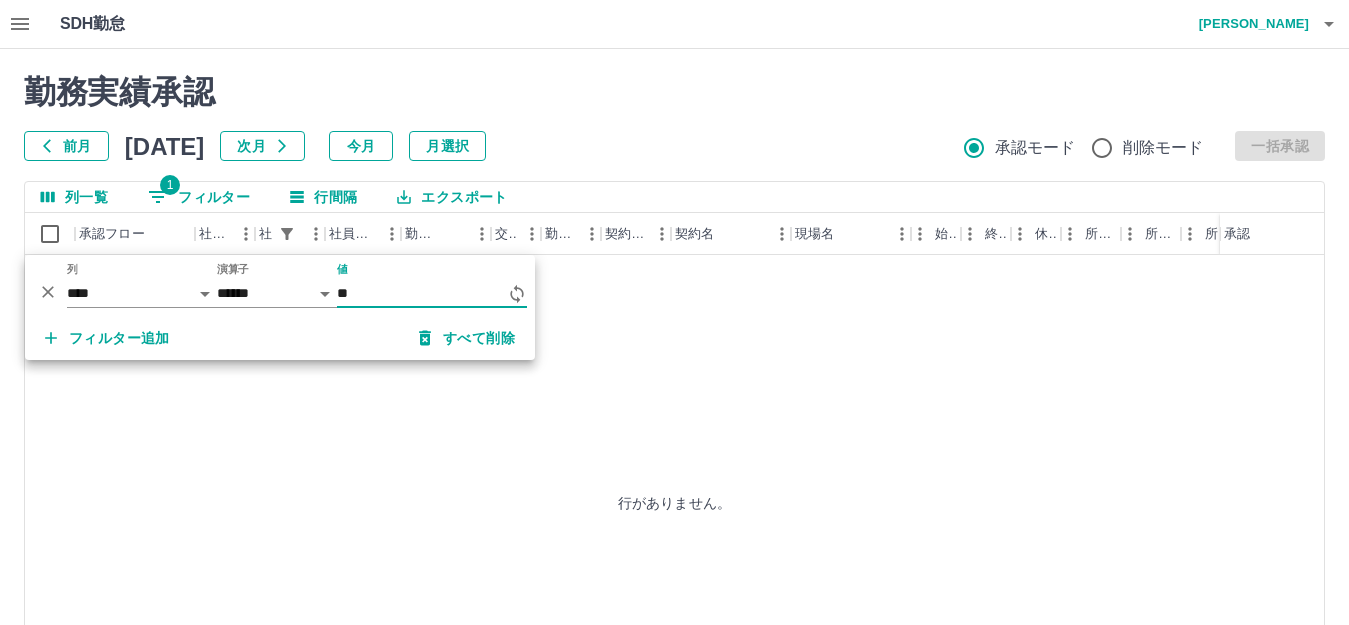 type on "*" 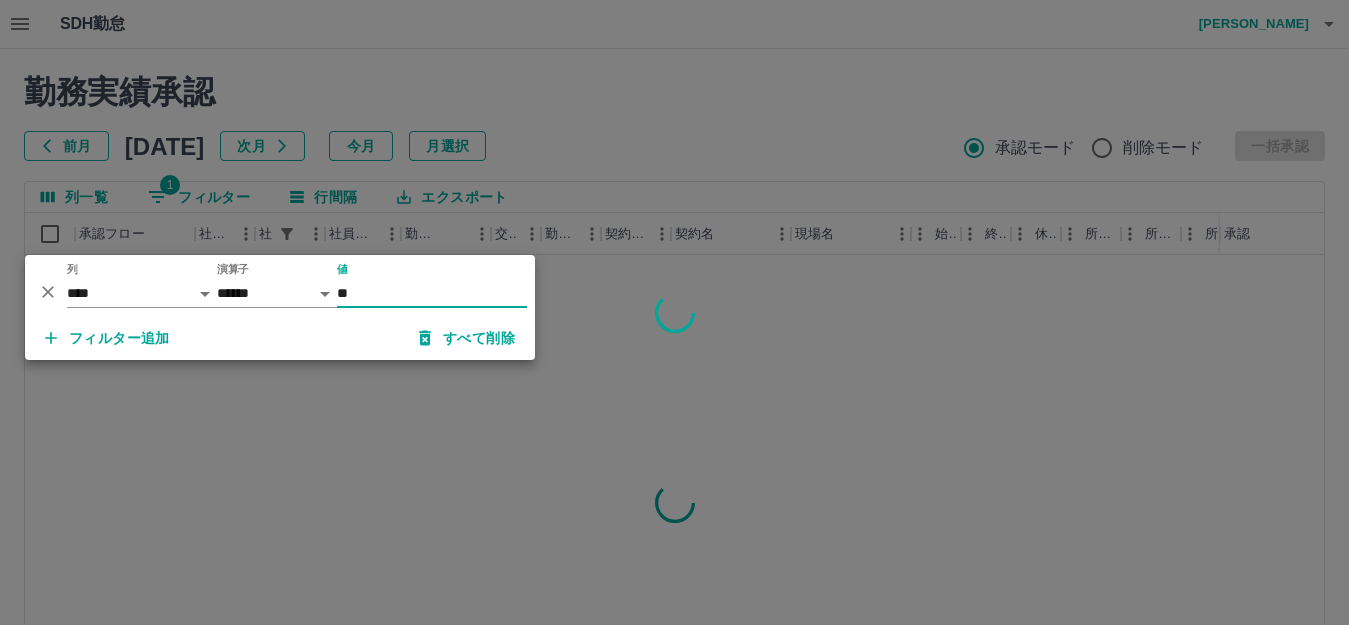 type on "**" 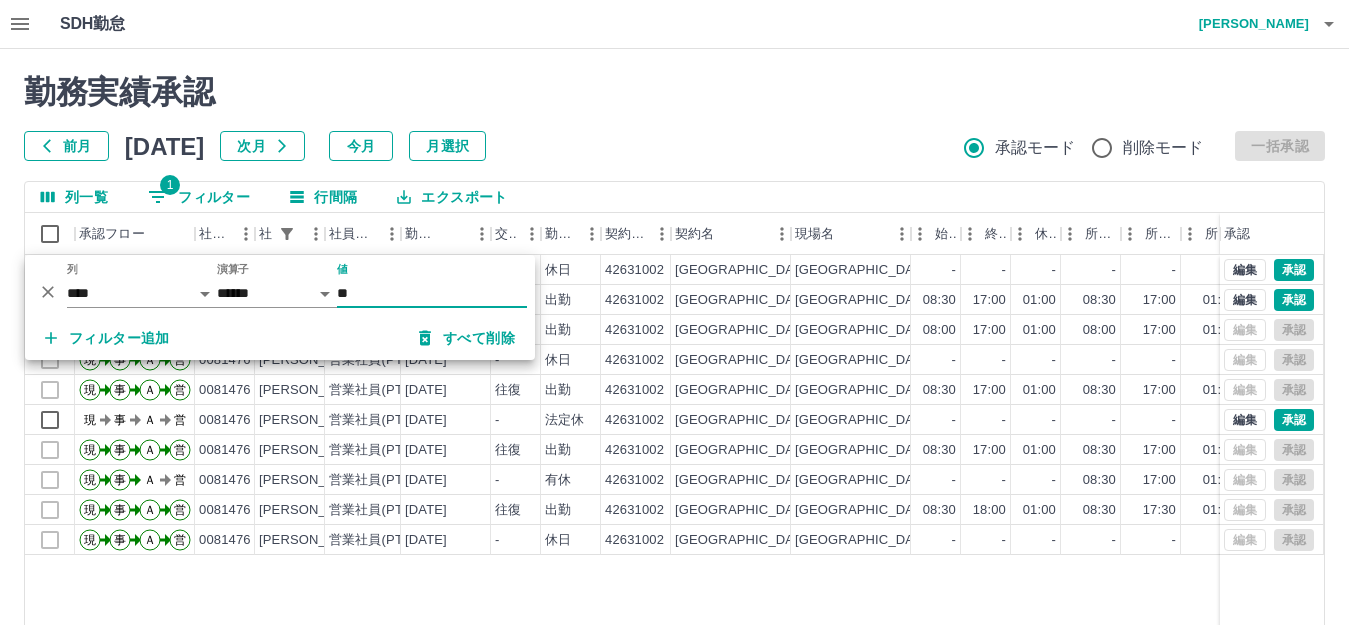 click on "現 事 Ａ 営 0081476 成平　桂子 営業社員(PT契約) 2025-07-10  -  休日 42631002 板橋区 板橋区立東板橋図書館 - - - - - - 00:00 00:00 00:00 現場責任者承認待 現 事 Ａ 営 0081476 成平　桂子 営業社員(PT契約) 2025-07-09 往復 出勤 42631002 板橋区 板橋区立東板橋図書館 08:30 17:00 01:00 08:30 17:00 01:00 08:30 07:30 00:00 現場責任者承認待 現 事 Ａ 営 0081476 成平　桂子 営業社員(PT契約) 2025-07-08 往復 出勤 42631002 板橋区 板橋区立東板橋図書館 08:00 17:00 01:00 08:00 17:00 01:00 09:00 08:00 00:00 全承認済 現 事 Ａ 営 0081476 成平　桂子 営業社員(PT契約) 2025-07-07  -  休日 42631002 板橋区 板橋区立東板橋図書館 - - - - - - 00:00 00:00 00:00 全承認済 現 事 Ａ 営 0081476 成平　桂子 営業社員(PT契約) 2025-07-06 往復 出勤 42631002 板橋区 板橋区立東板橋図書館 08:30 17:00 01:00 08:30 17:00 01:00 08:30 07:30 00:00 全承認済 現 事 Ａ 営 0081476  -  -" at bounding box center (898, 511) 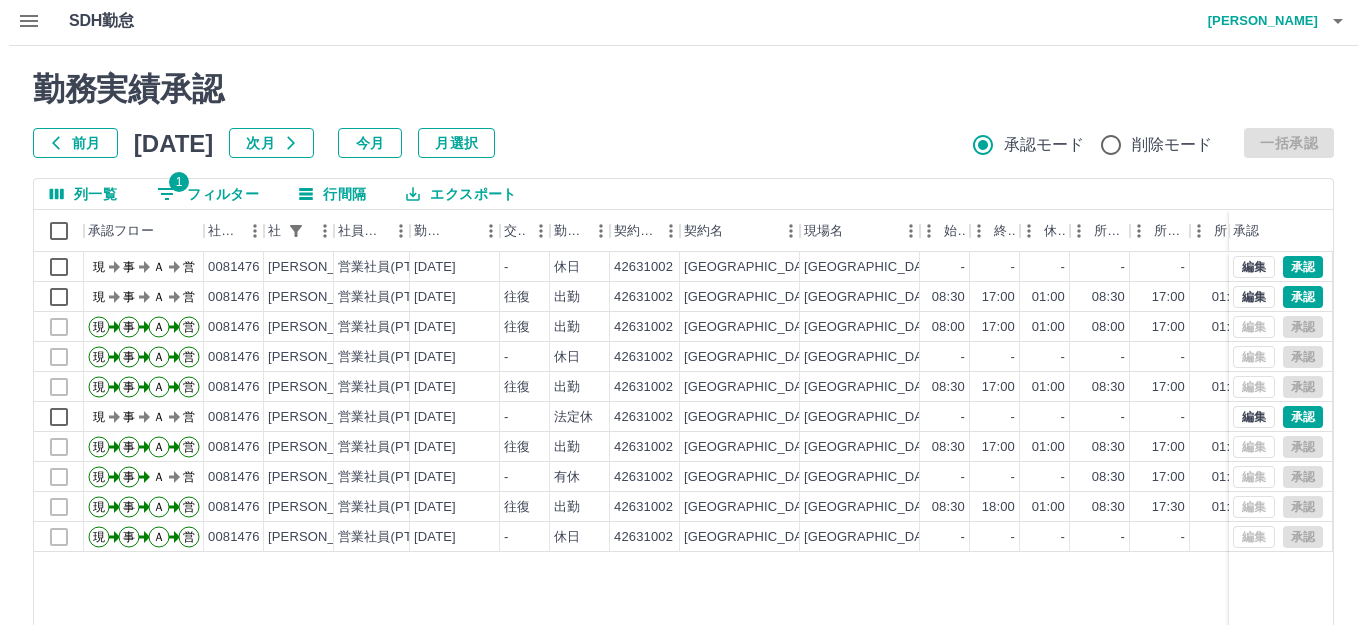 scroll, scrollTop: 0, scrollLeft: 0, axis: both 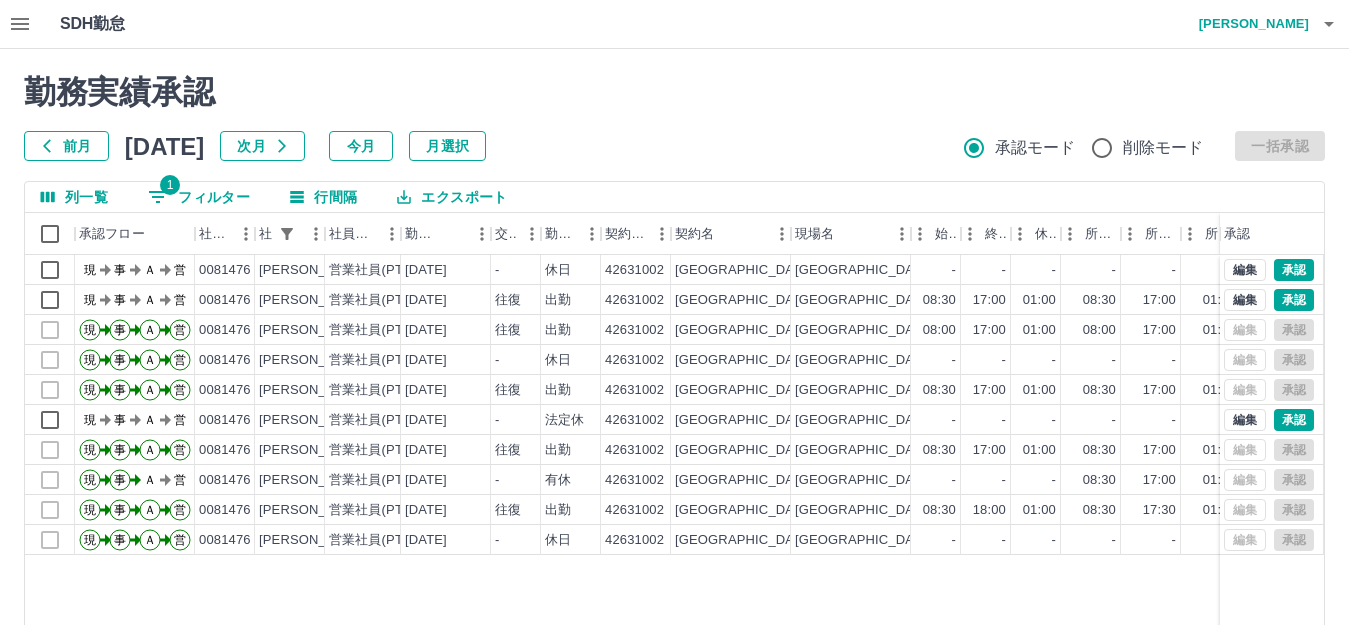 click 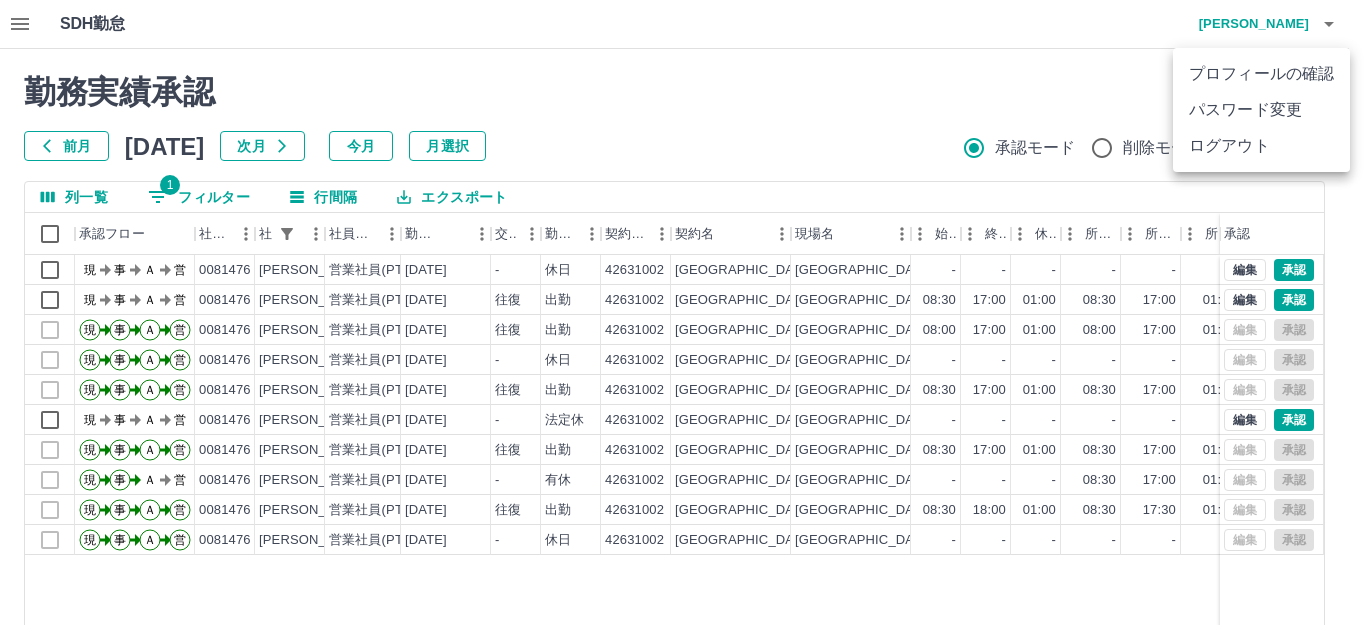 click on "ログアウト" at bounding box center (1261, 146) 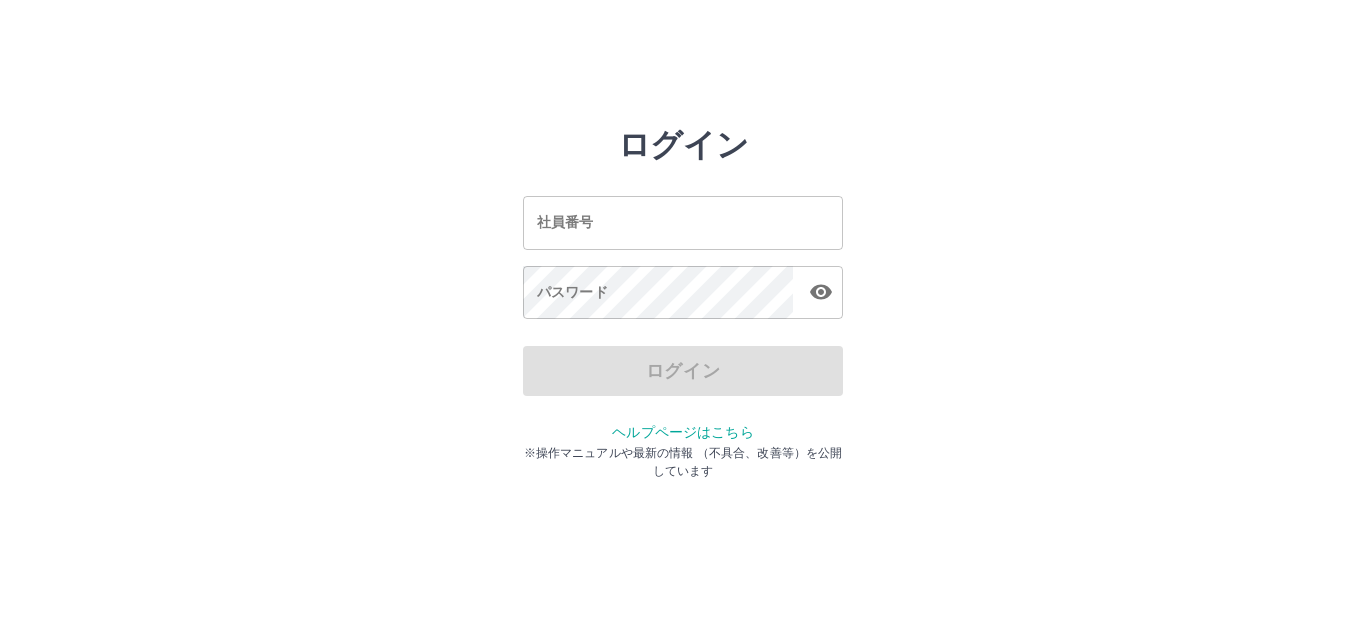 scroll, scrollTop: 0, scrollLeft: 0, axis: both 